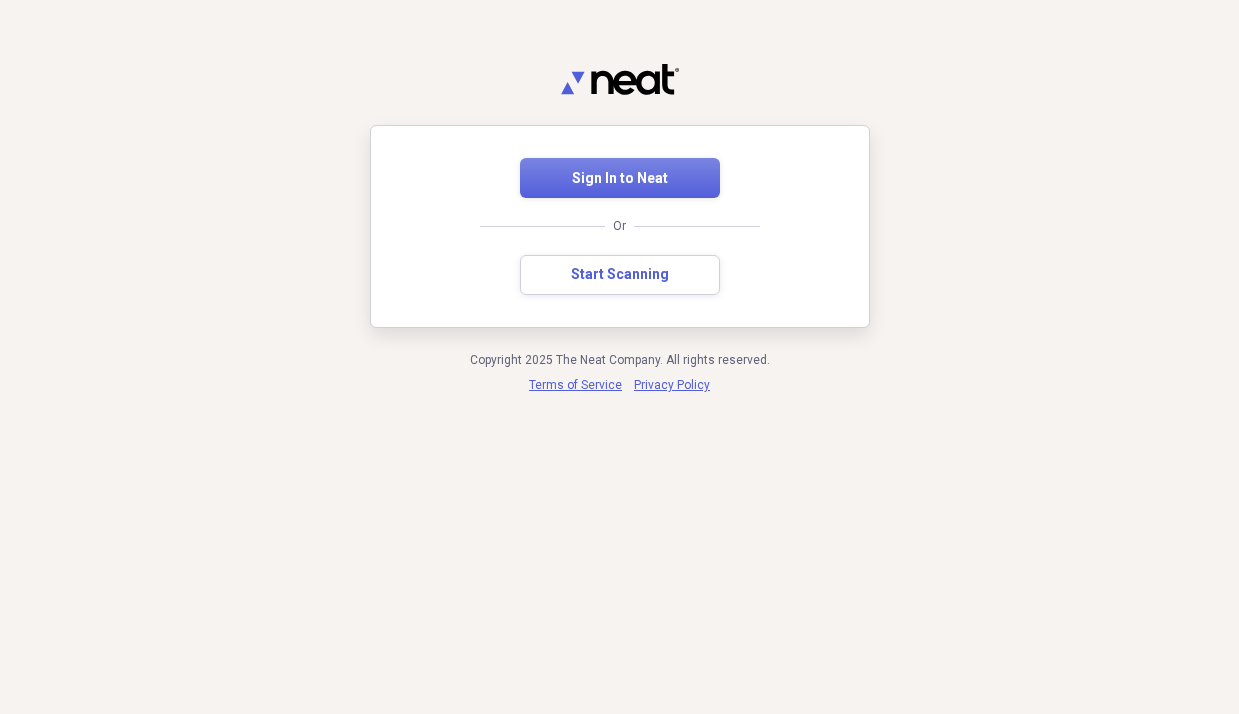 scroll, scrollTop: 0, scrollLeft: 0, axis: both 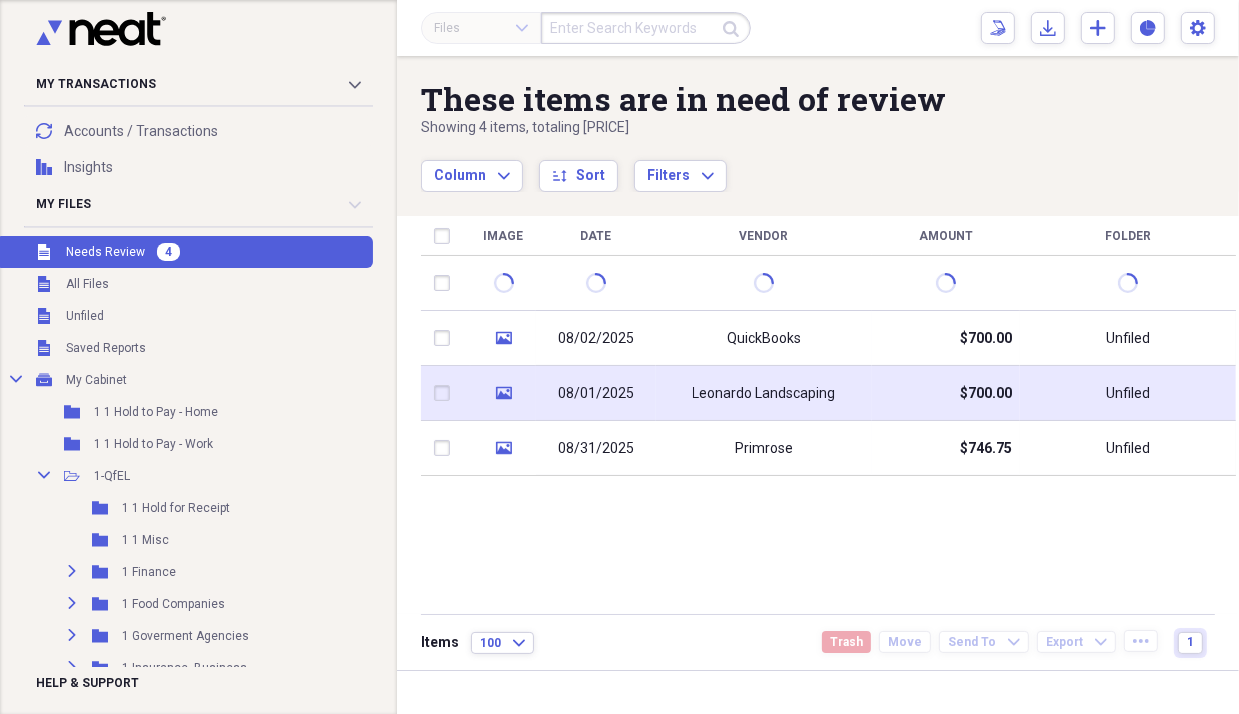 click at bounding box center (446, 393) 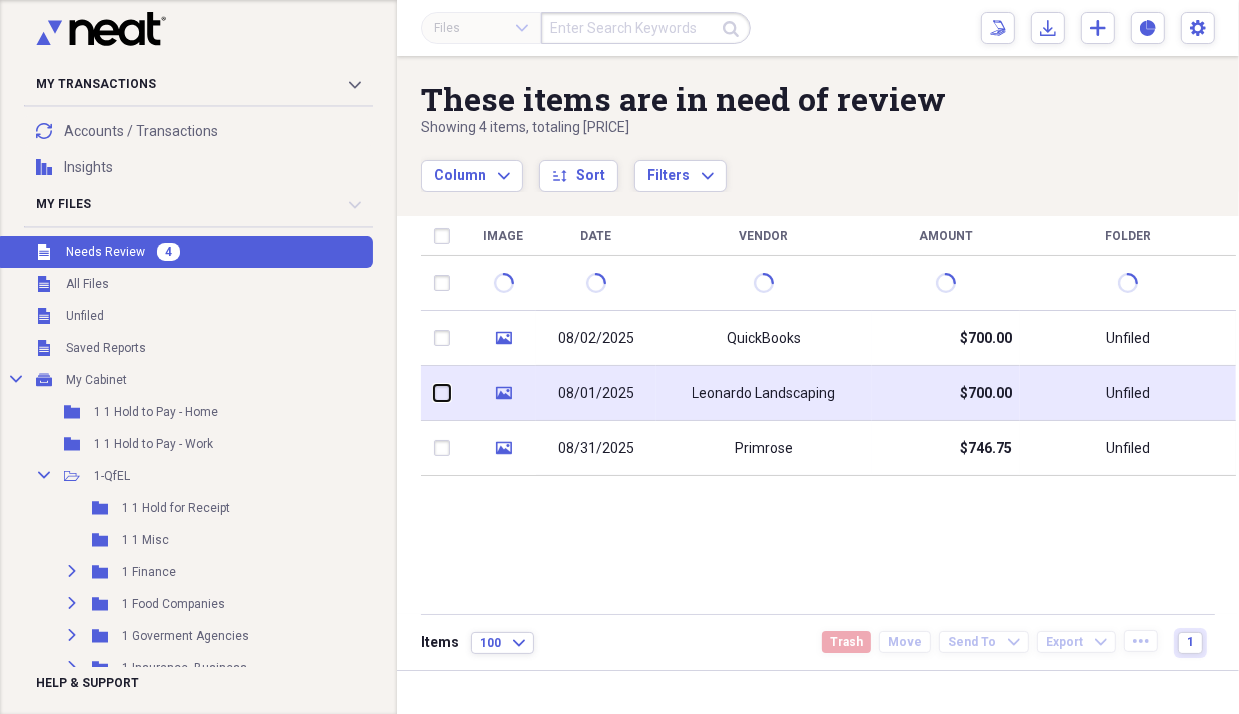 click at bounding box center (434, 393) 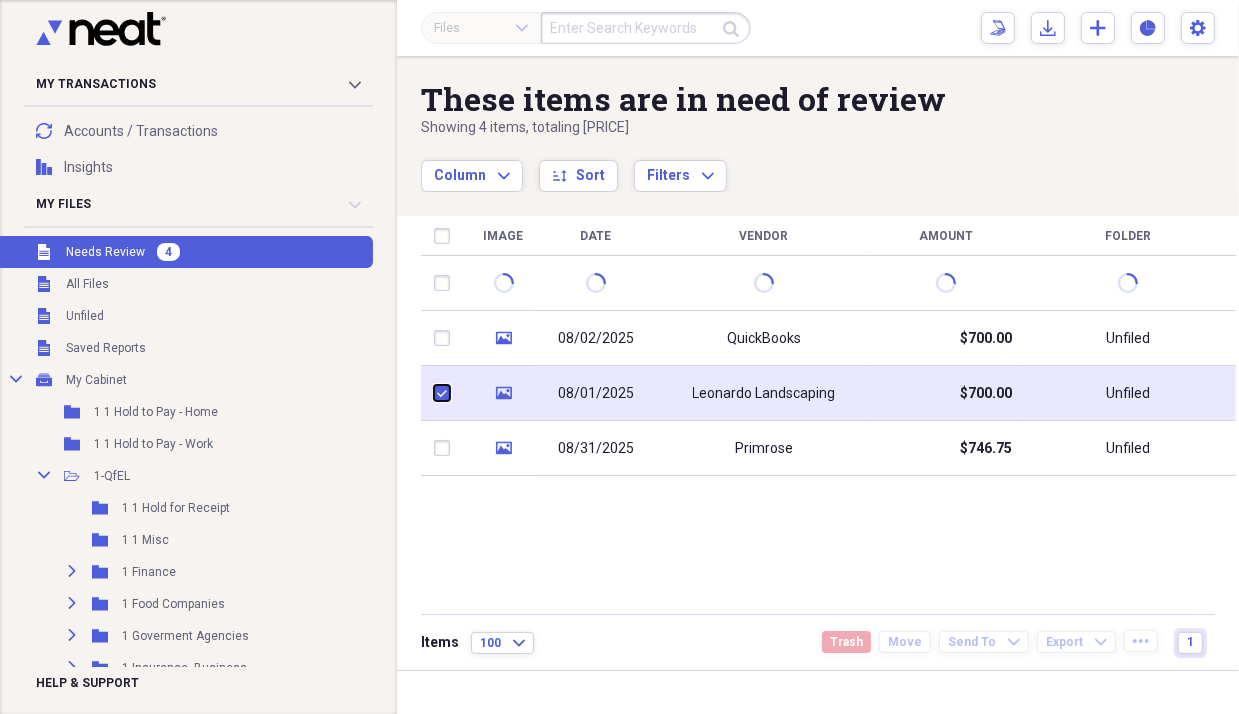 checkbox on "true" 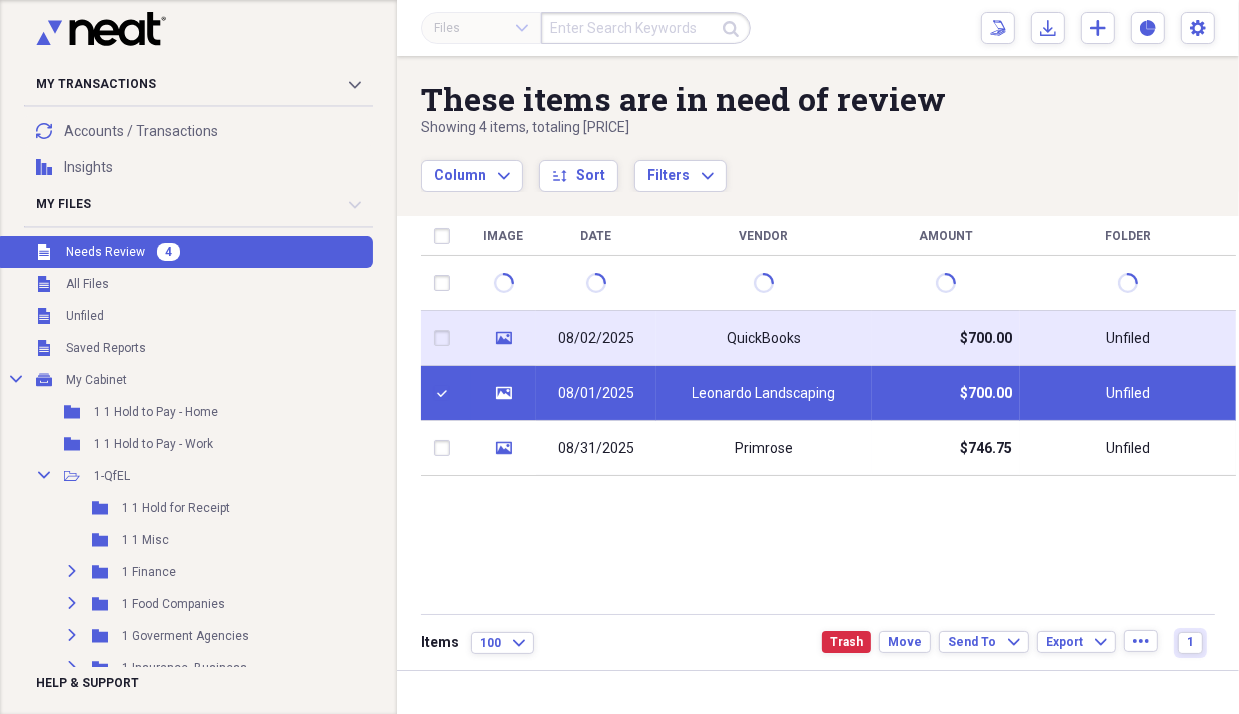 click at bounding box center (446, 338) 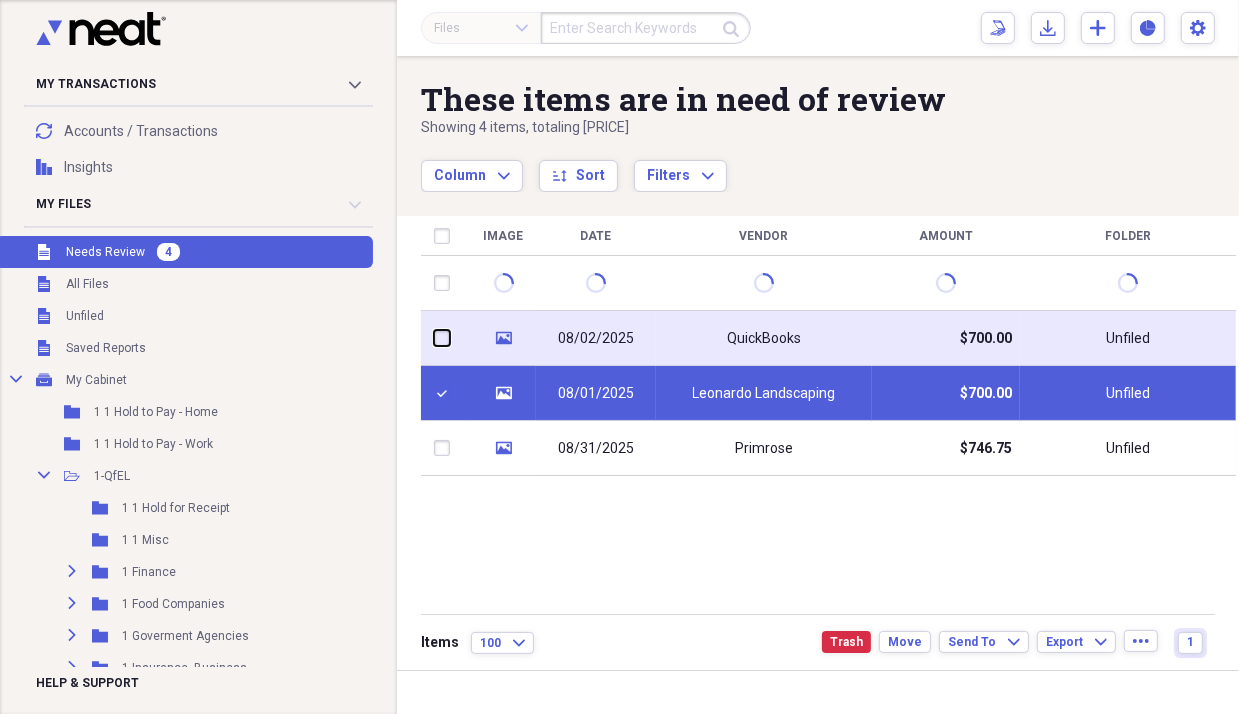 click at bounding box center [434, 338] 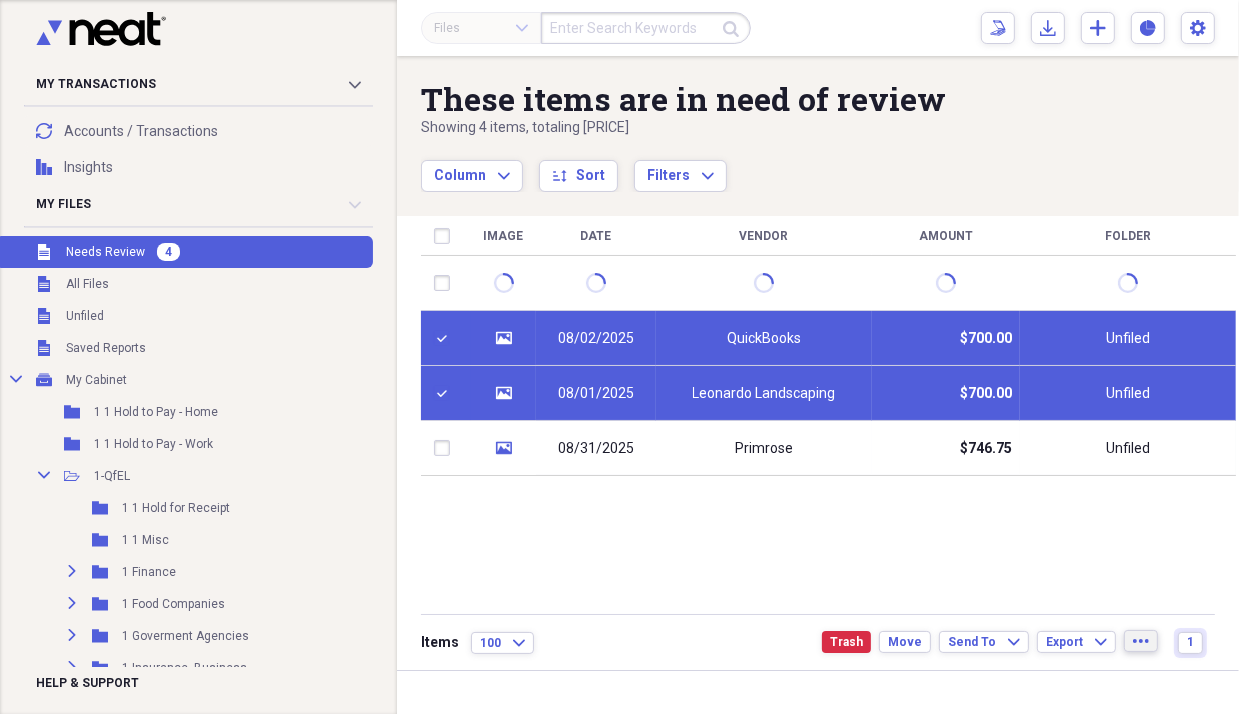 click on "more" 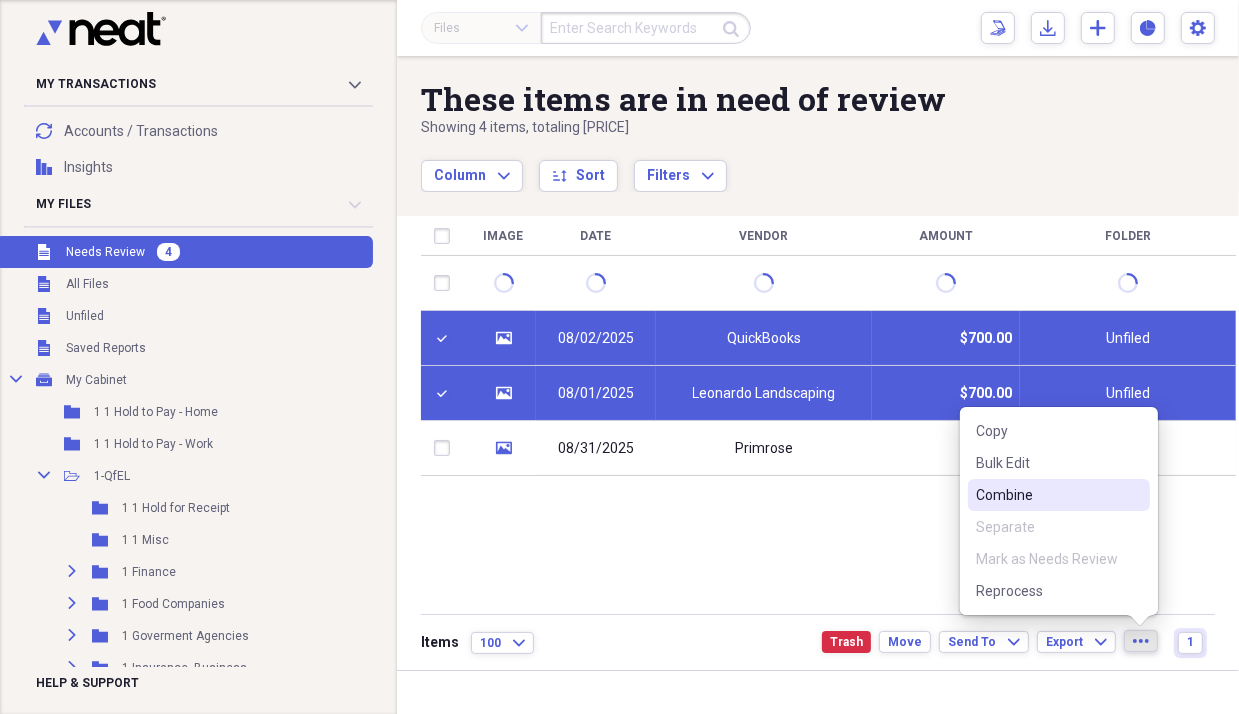 click on "Combine" at bounding box center (1047, 495) 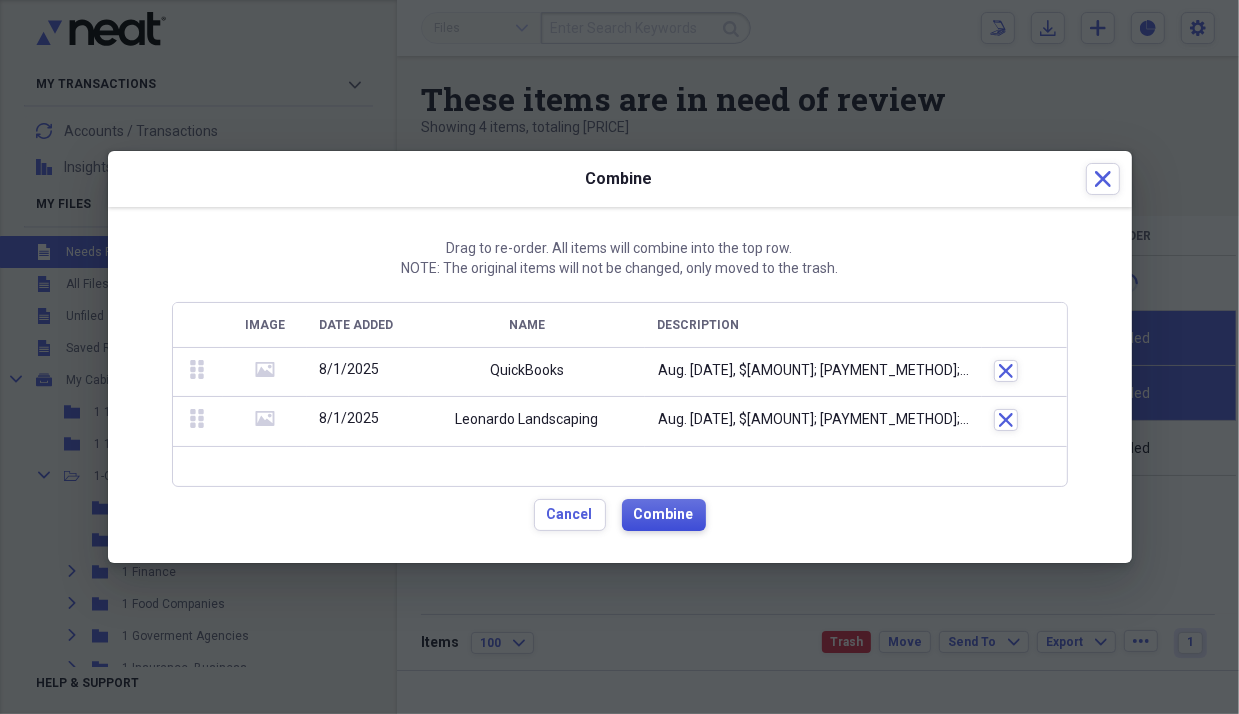 click on "Combine" at bounding box center (664, 515) 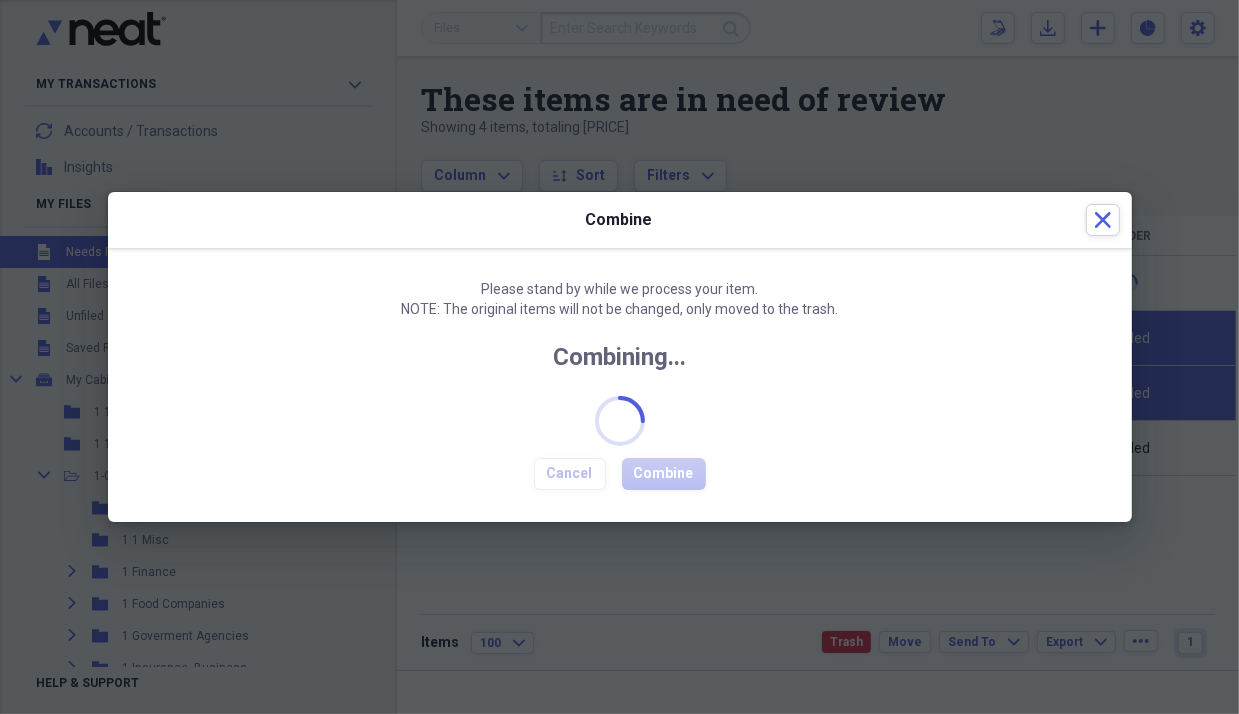 checkbox on "false" 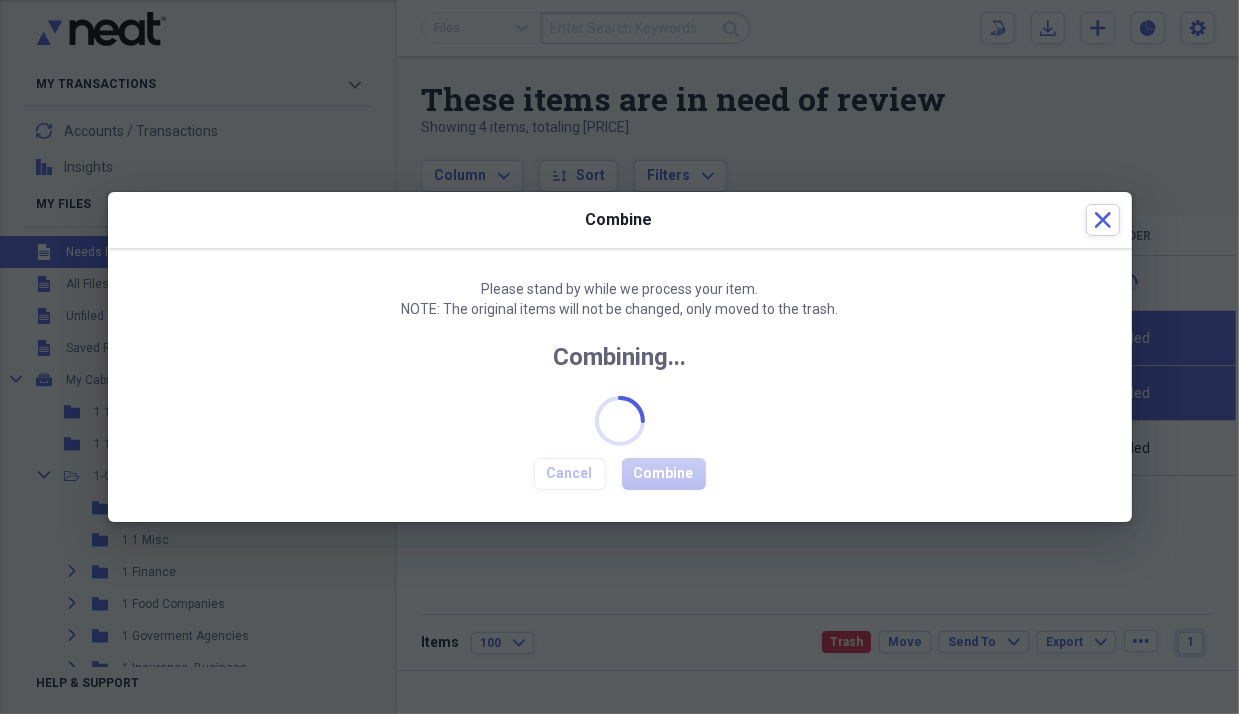 checkbox on "false" 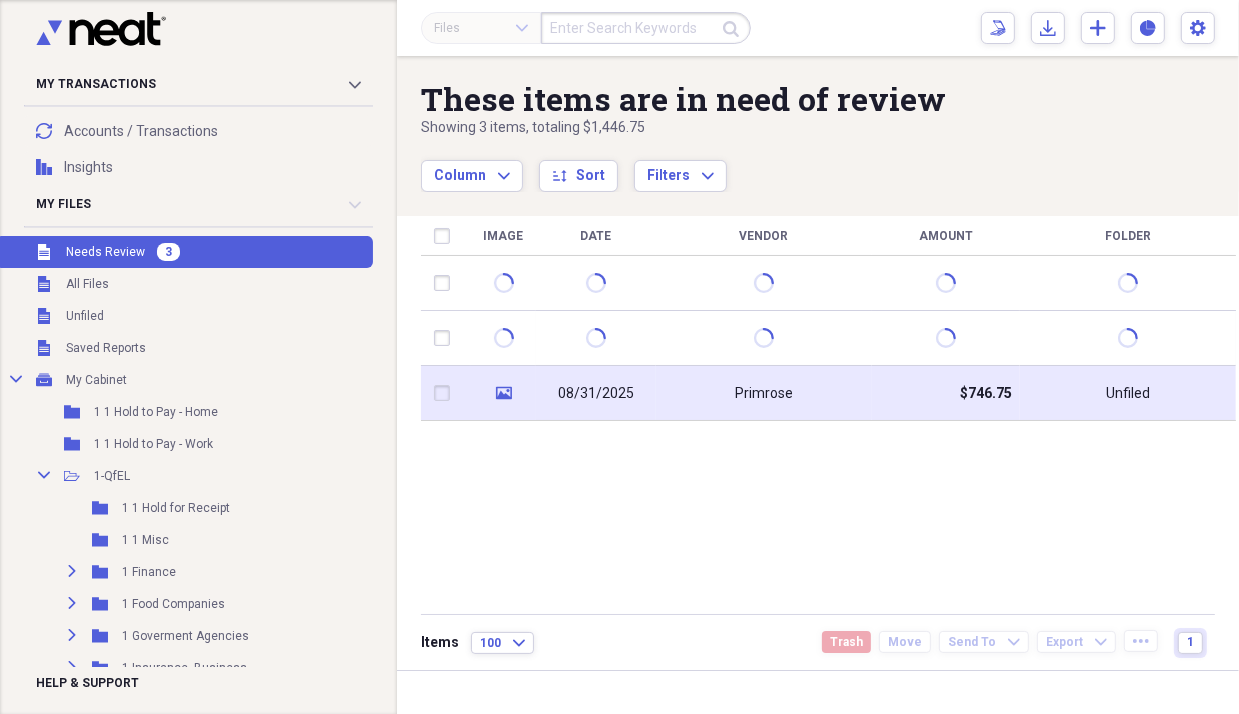 click on "08/31/2025" at bounding box center [596, 394] 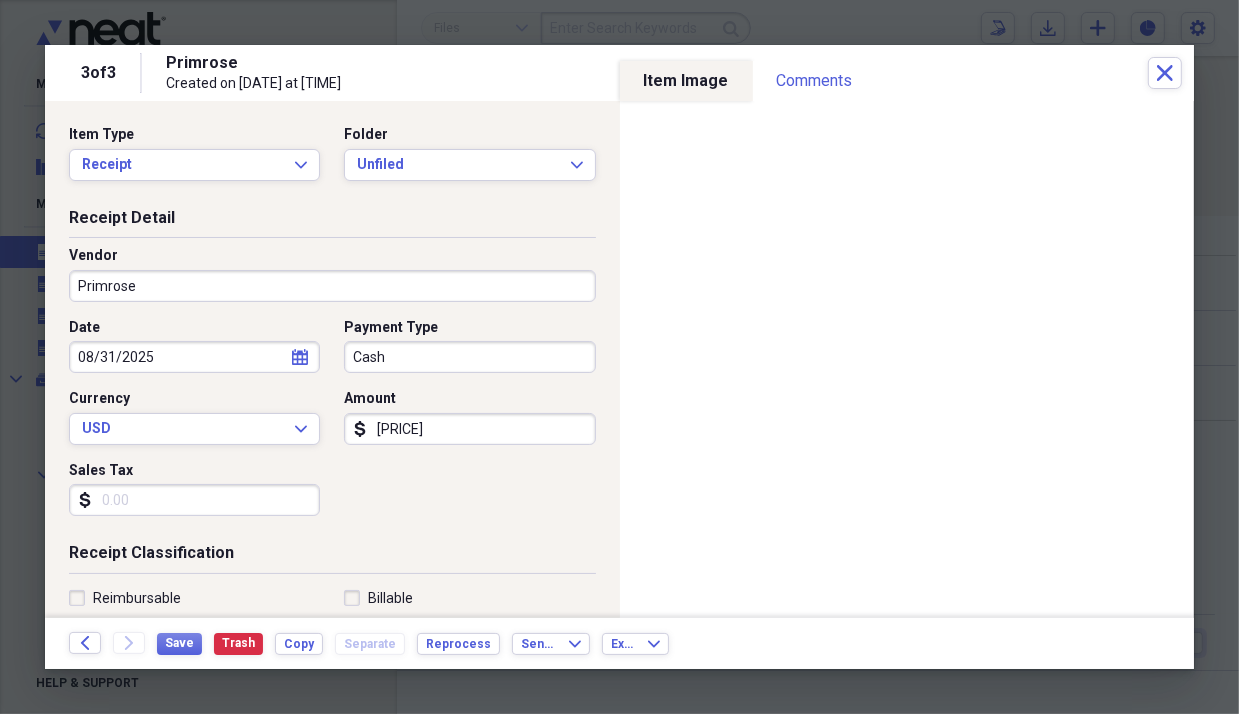 click on "Primrose" at bounding box center [332, 286] 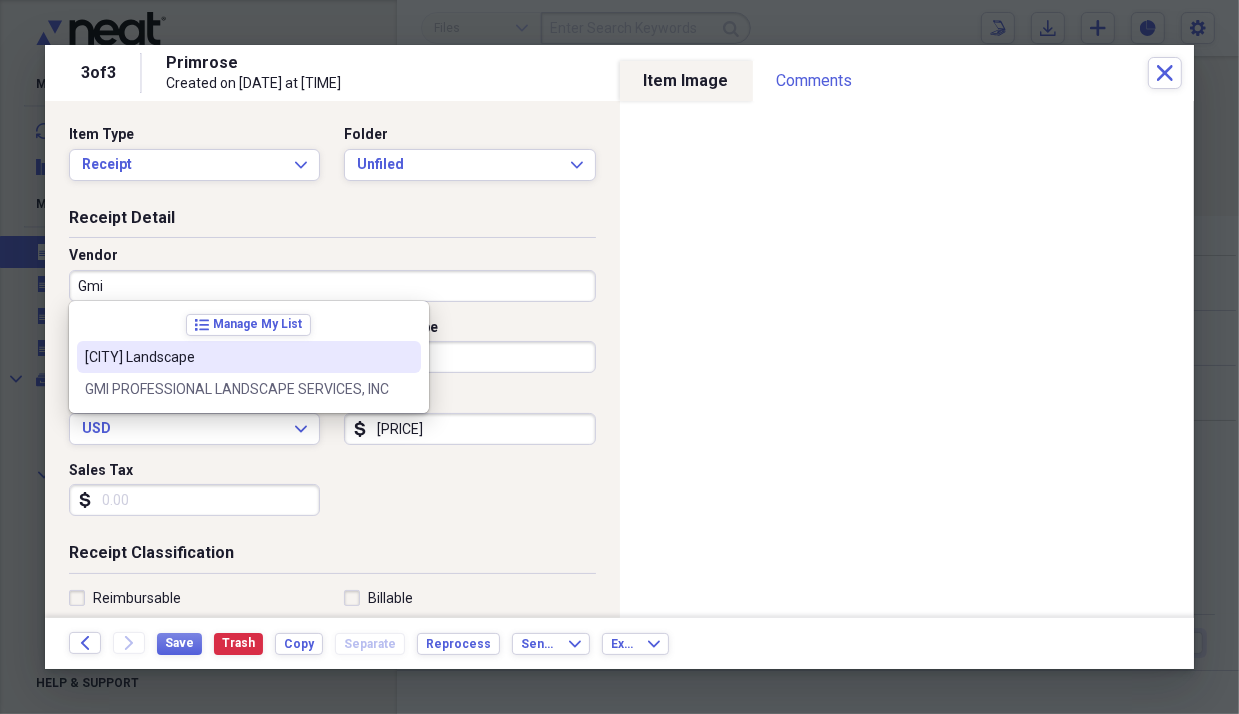 click on "[CITY] Landscape" at bounding box center [237, 357] 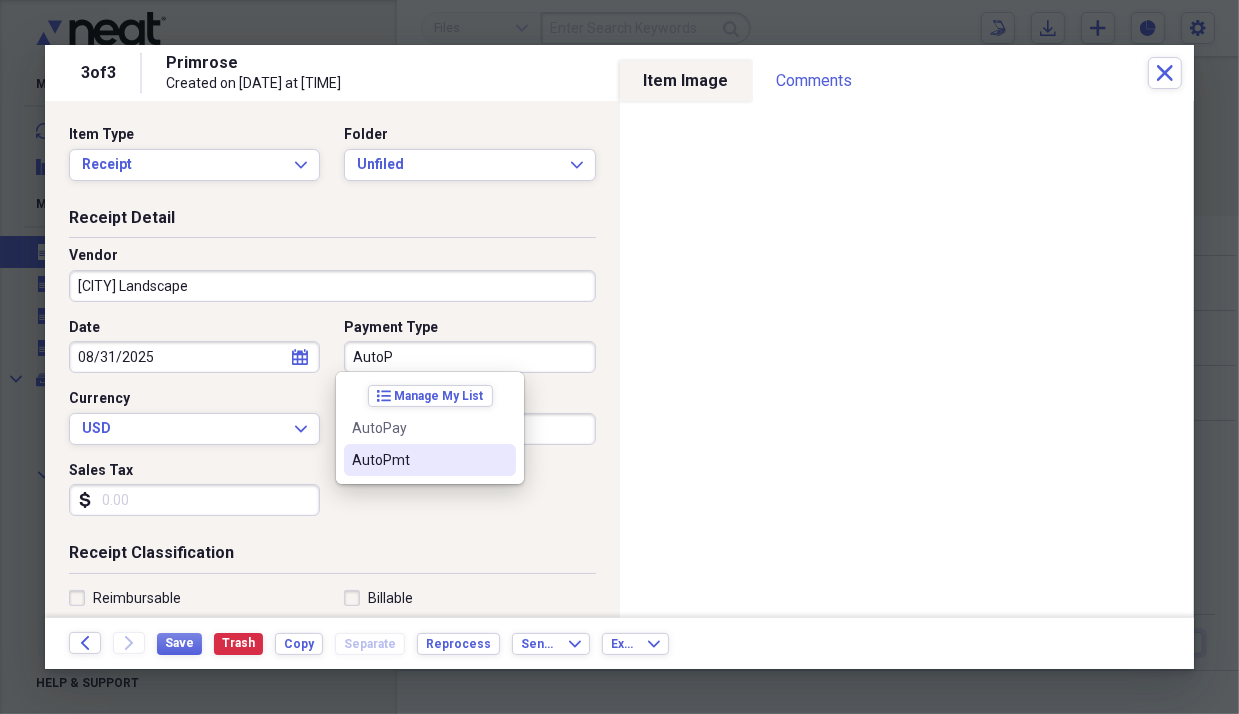 click on "AutoPmt" at bounding box center (430, 460) 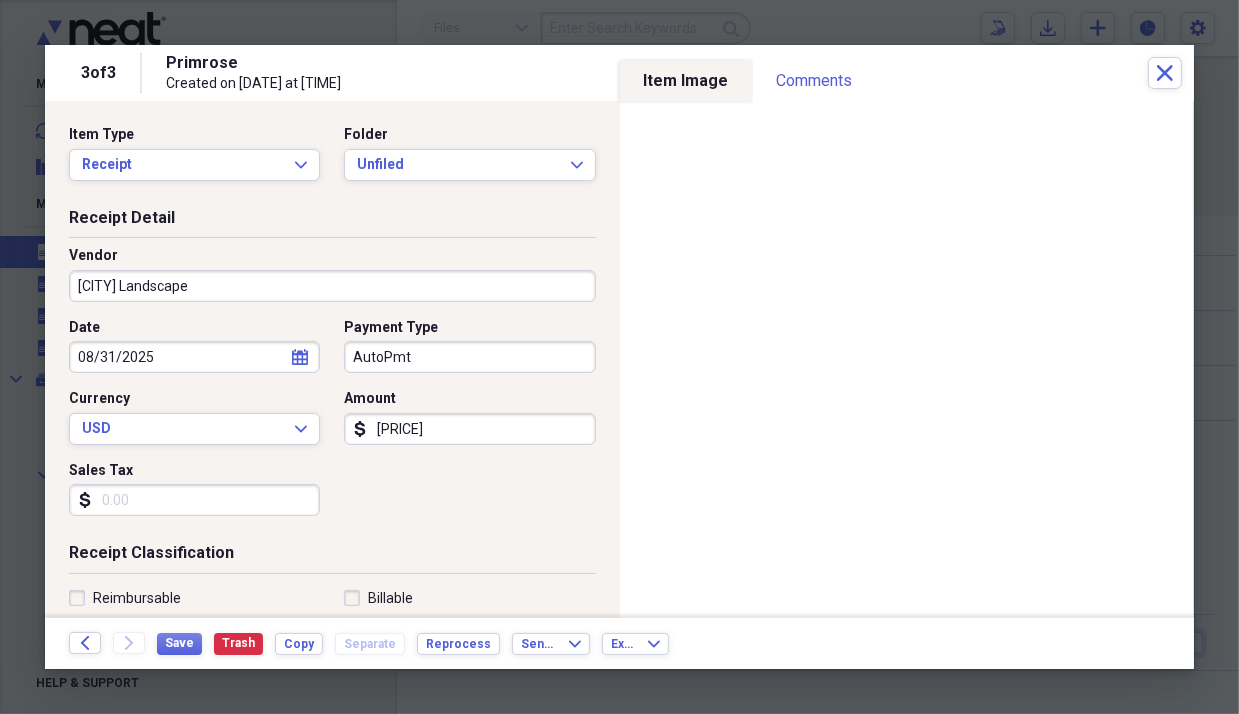 click on "calendar" 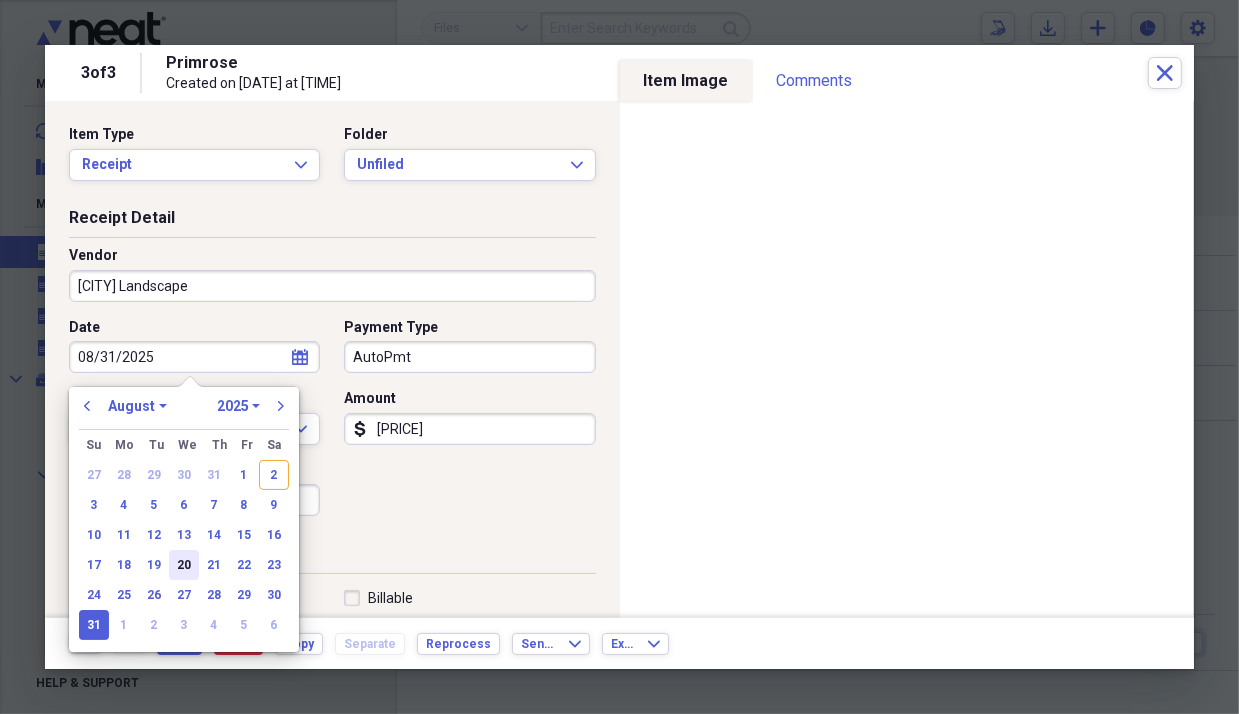 click on "20" at bounding box center (184, 565) 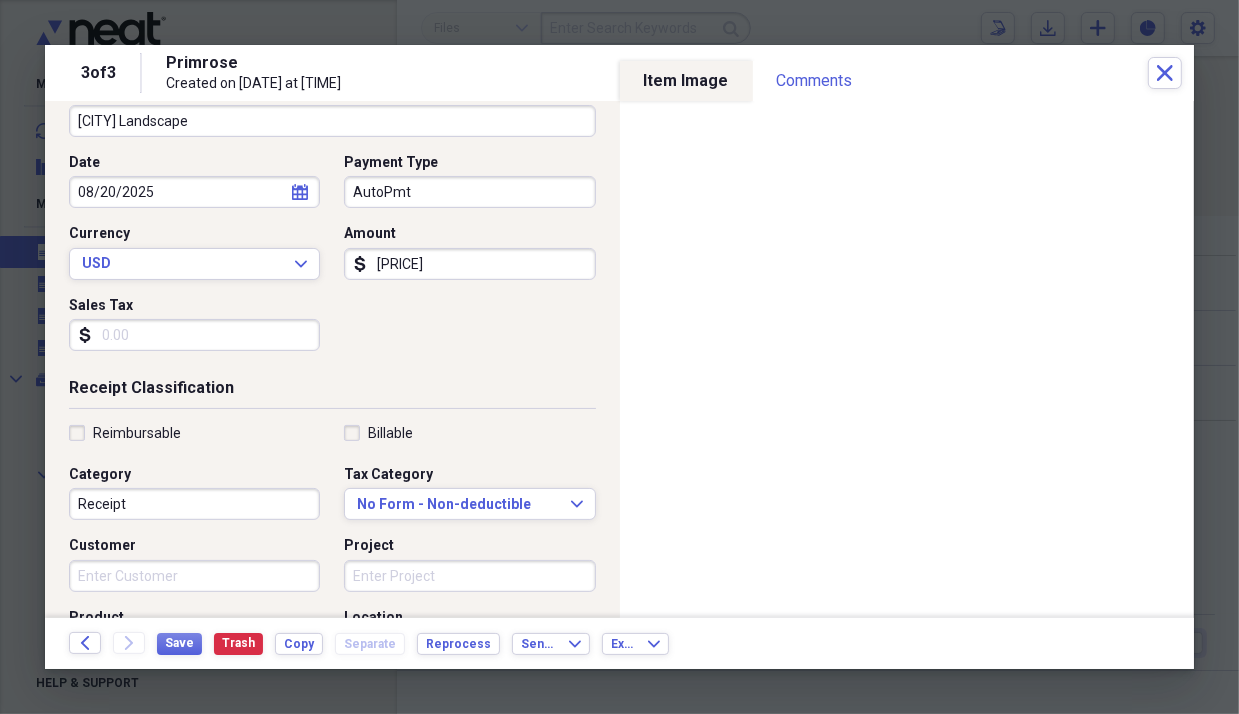 scroll, scrollTop: 0, scrollLeft: 0, axis: both 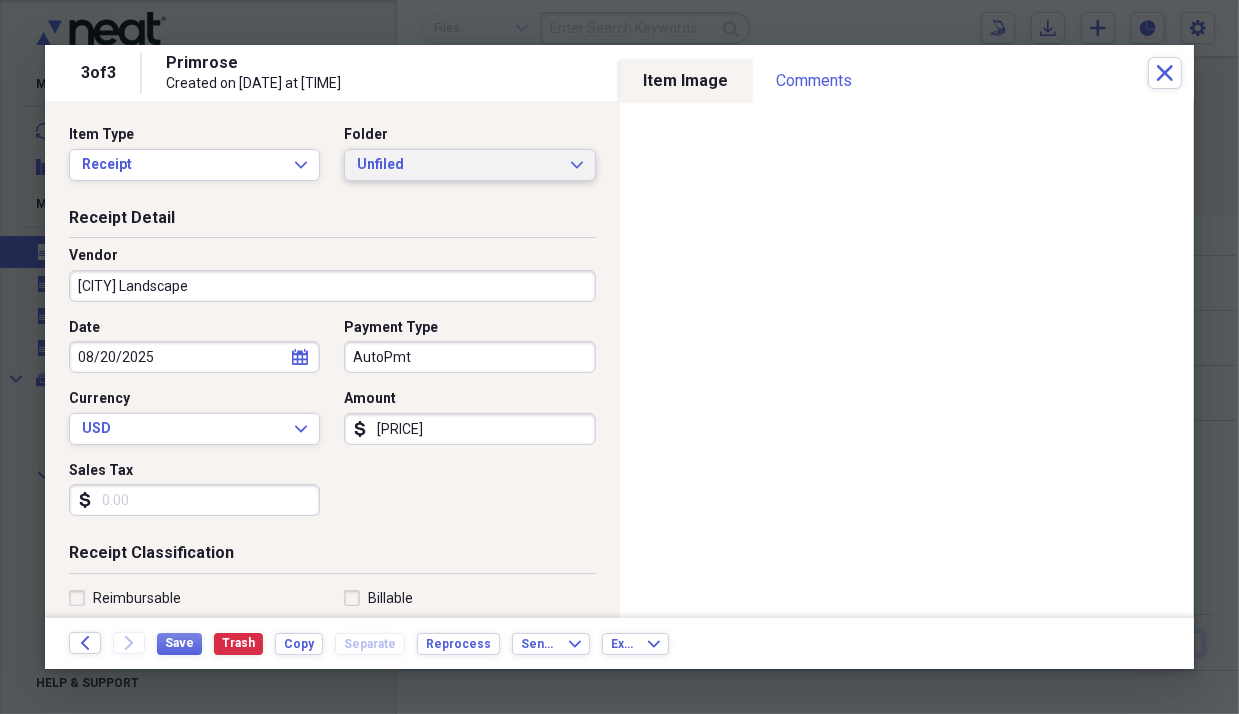 click on "Unfiled" at bounding box center (457, 165) 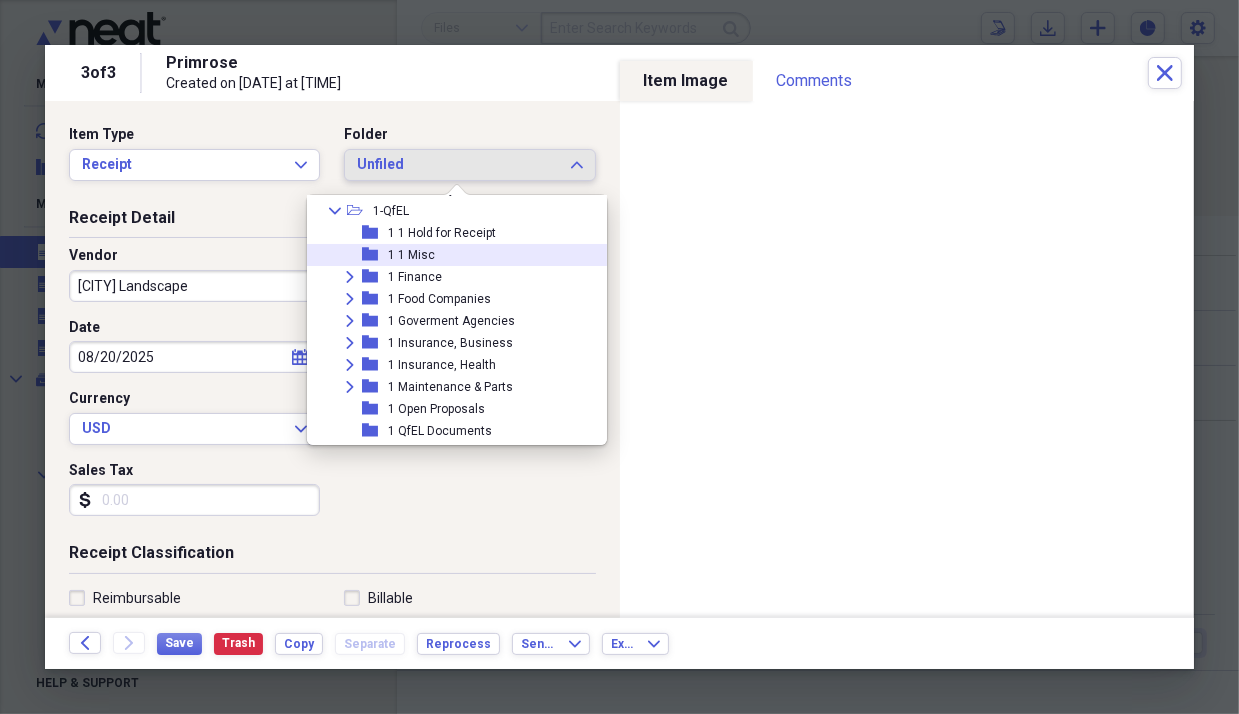 scroll, scrollTop: 99, scrollLeft: 0, axis: vertical 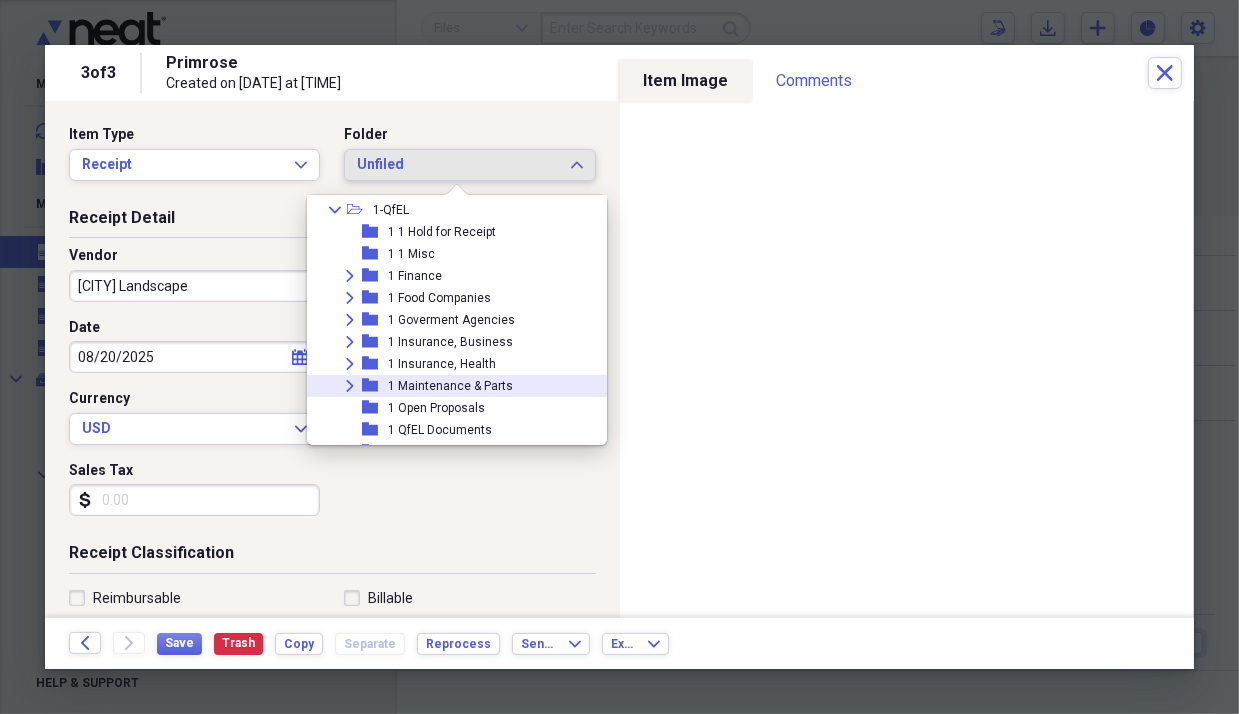 click on "Expand" at bounding box center [350, 386] 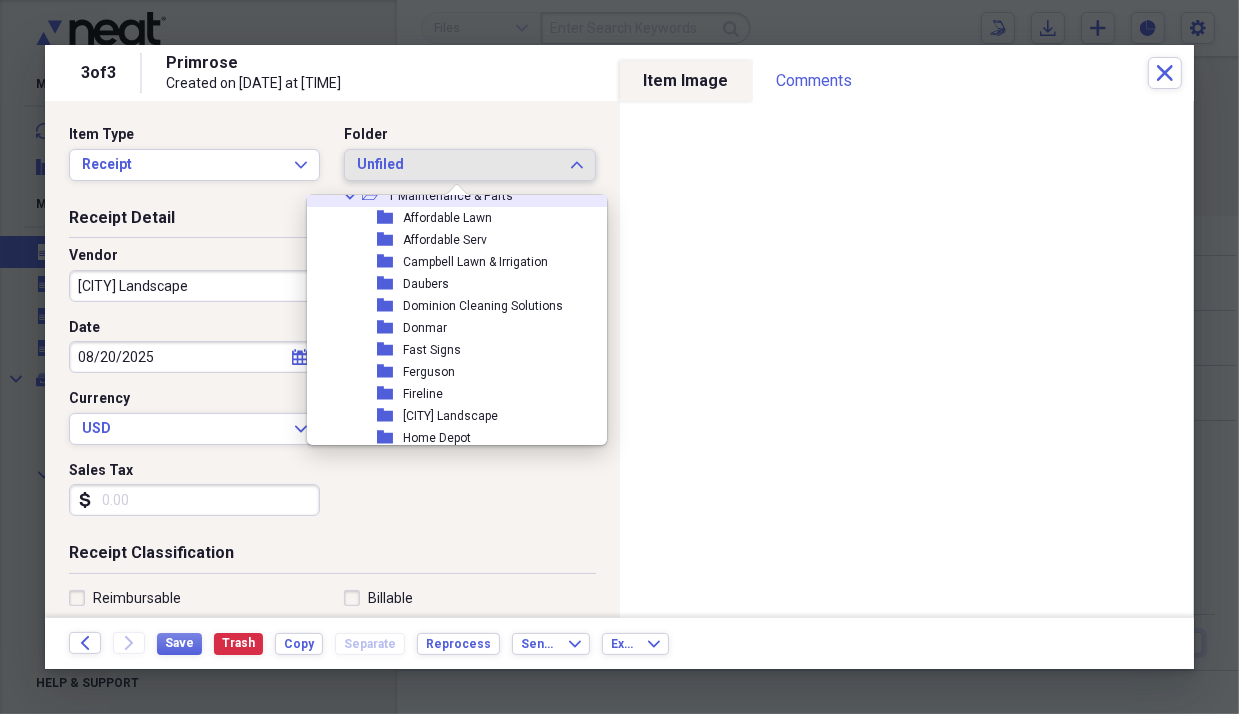scroll, scrollTop: 299, scrollLeft: 0, axis: vertical 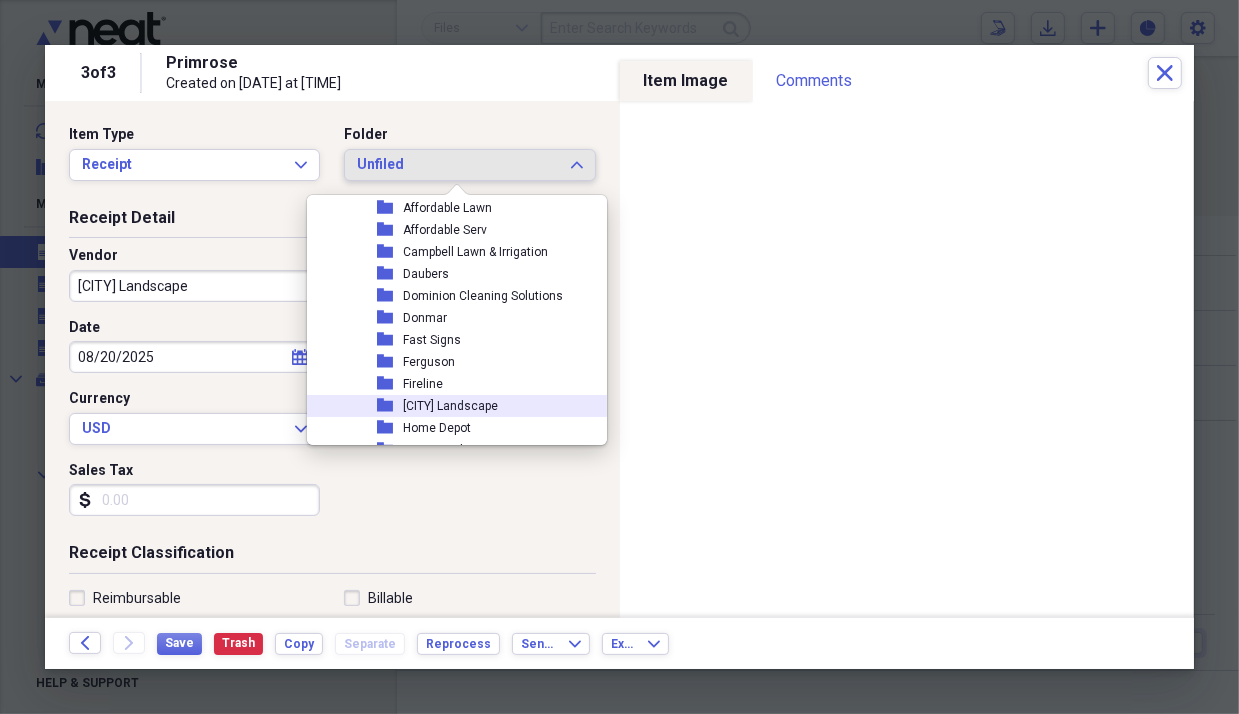 click on "[CITY] Landscape" at bounding box center [450, 406] 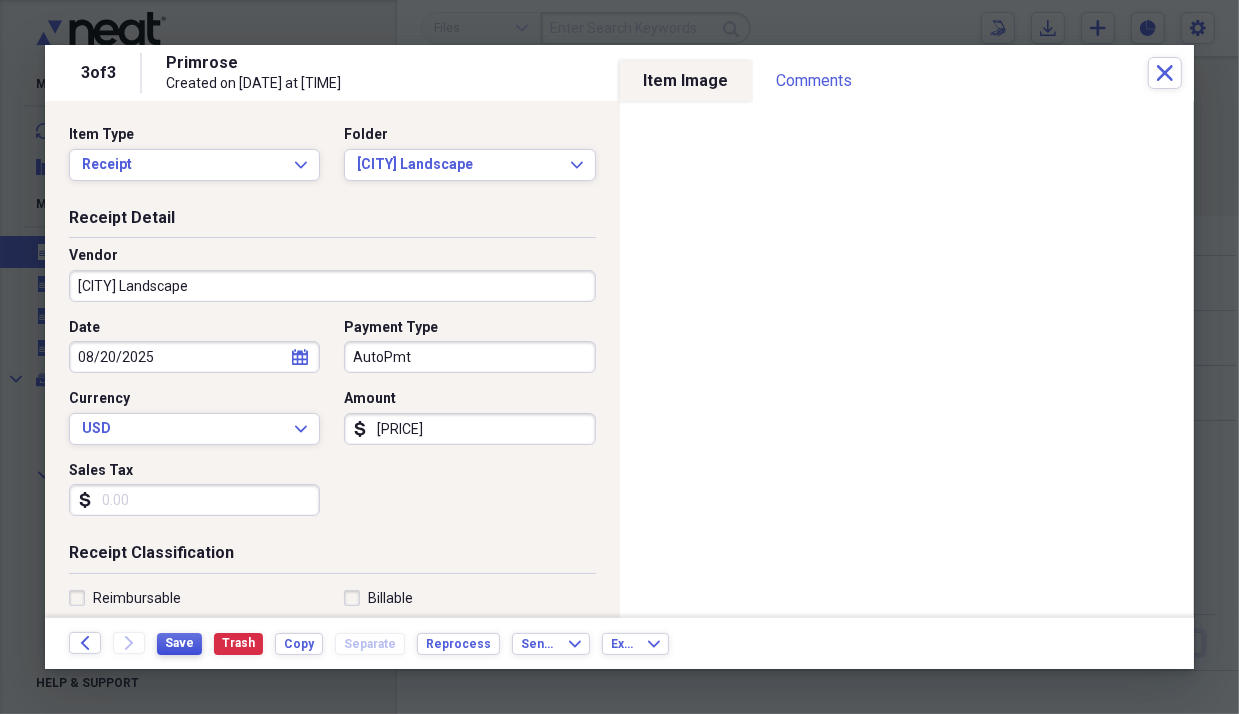 click on "Save" at bounding box center [179, 643] 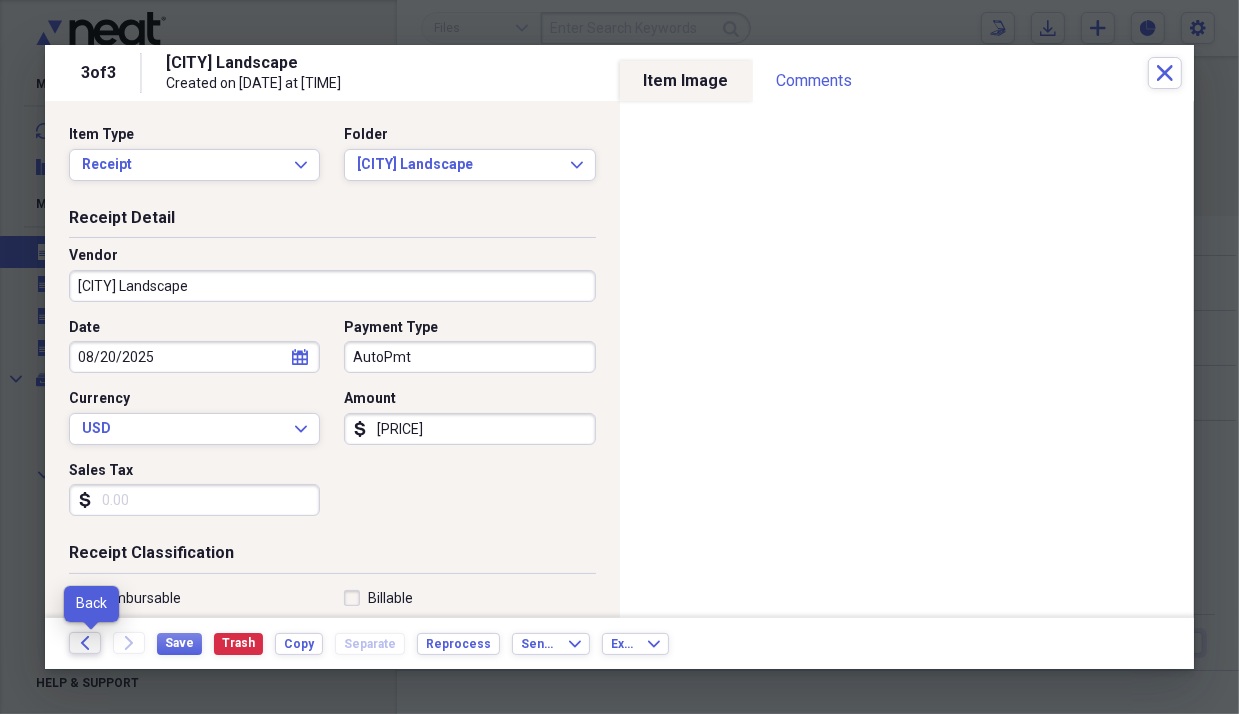click on "Back" 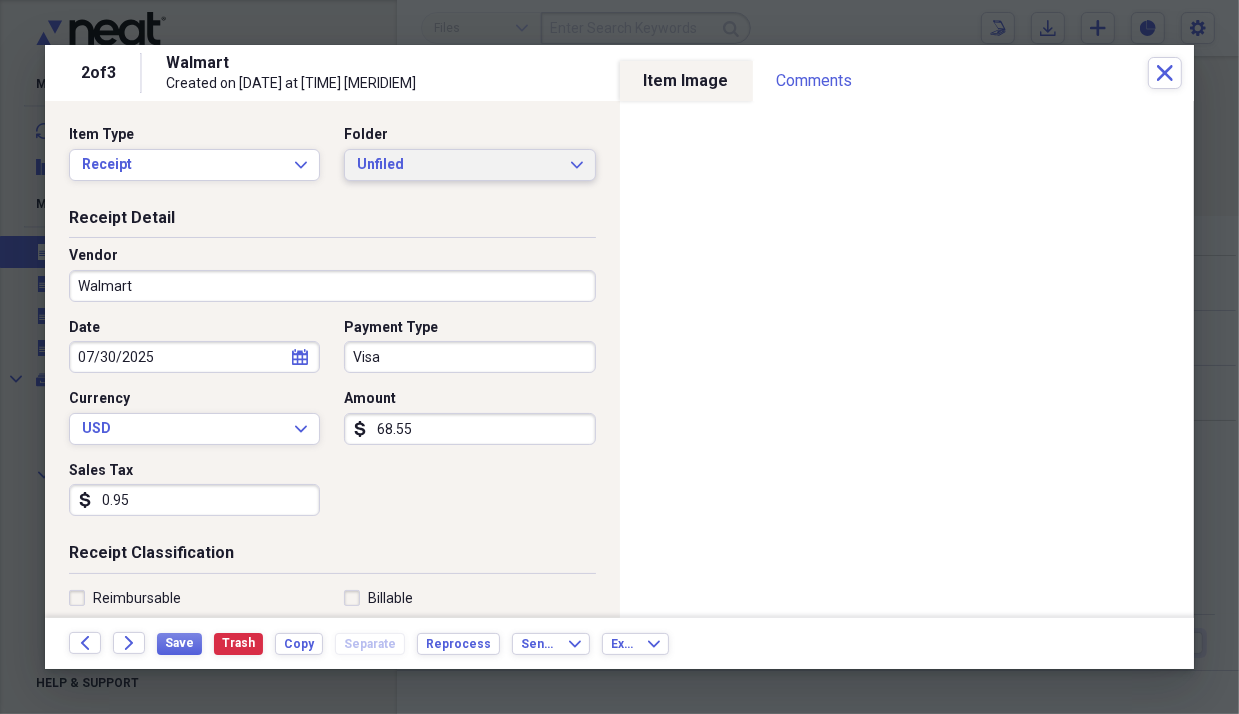 click on "Unfiled" at bounding box center (457, 165) 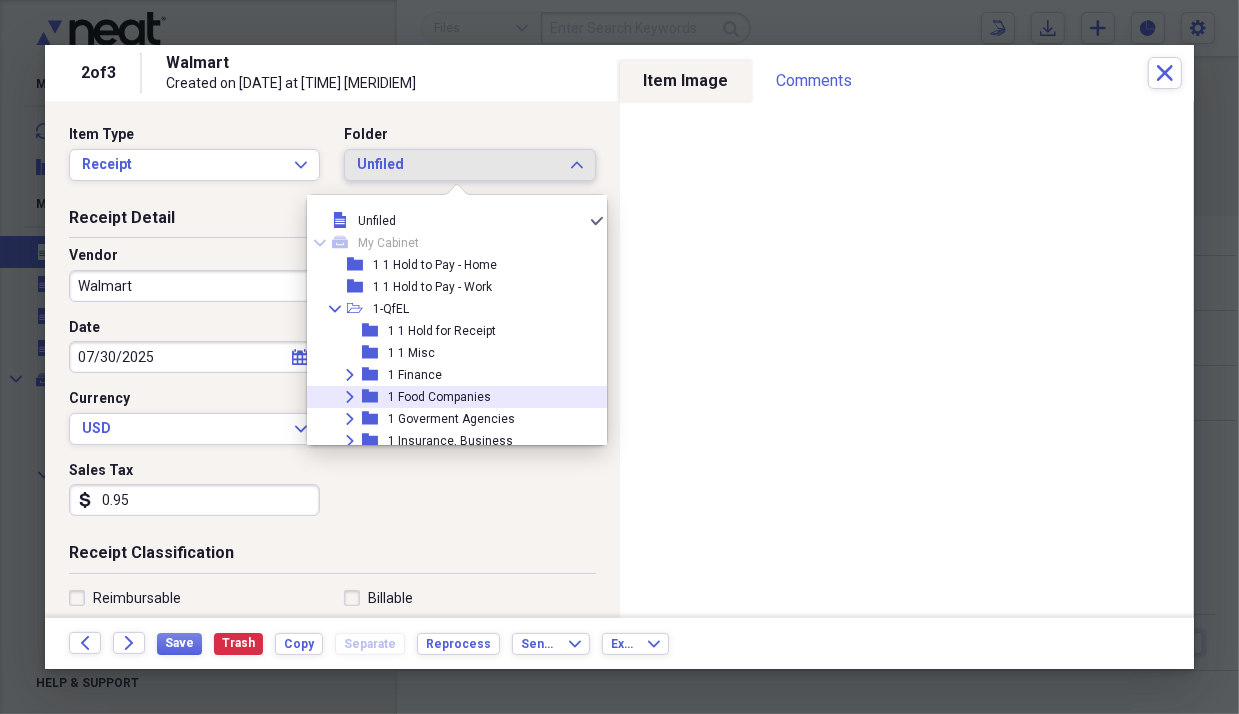 click on "Expand" 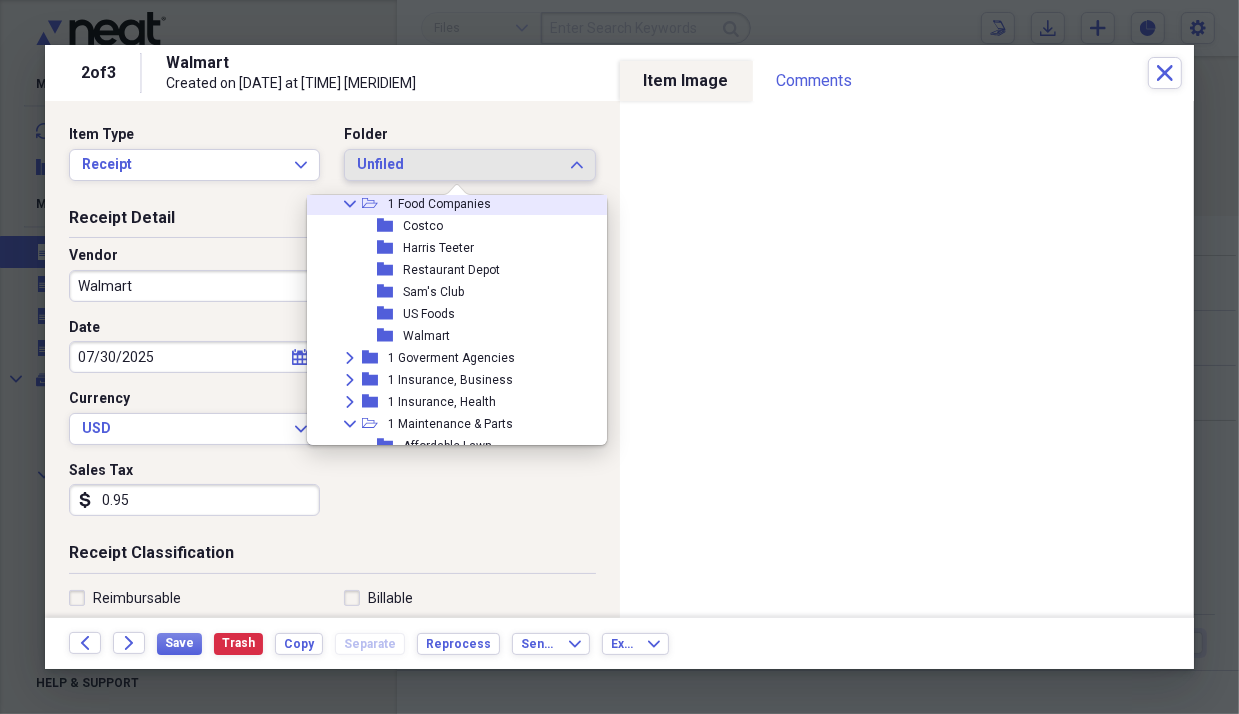 scroll, scrollTop: 199, scrollLeft: 0, axis: vertical 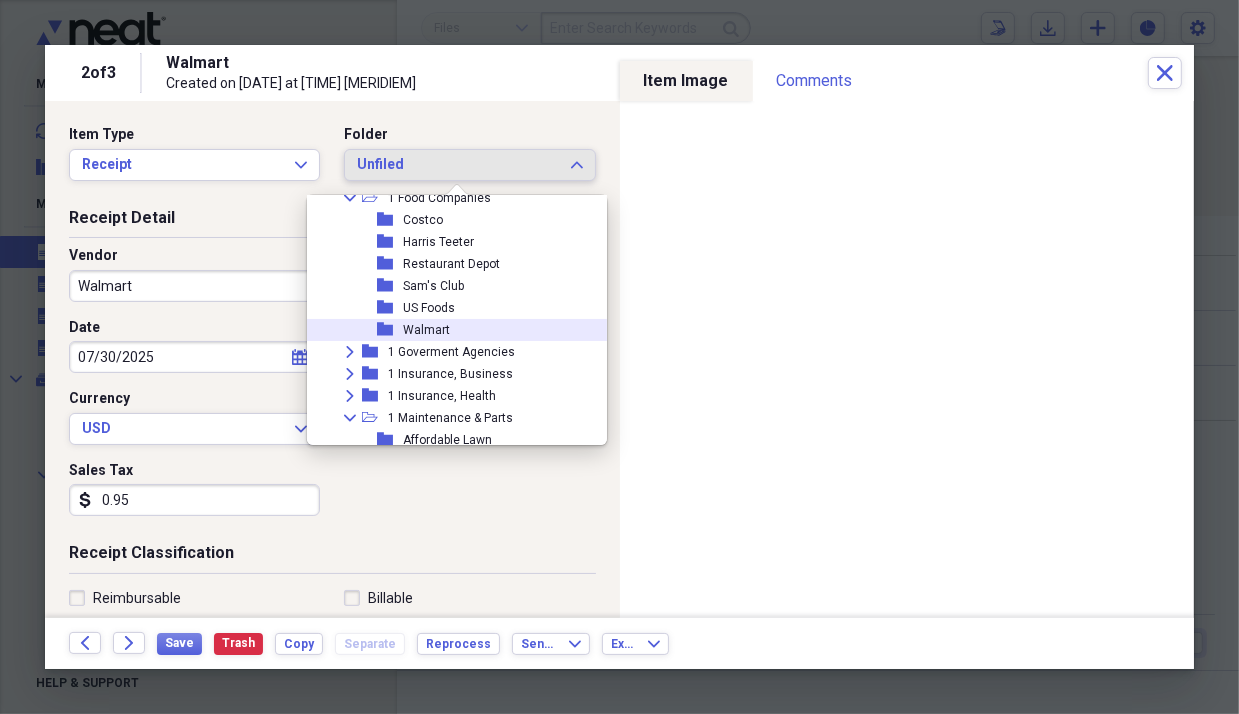 click on "Walmart" at bounding box center (426, 330) 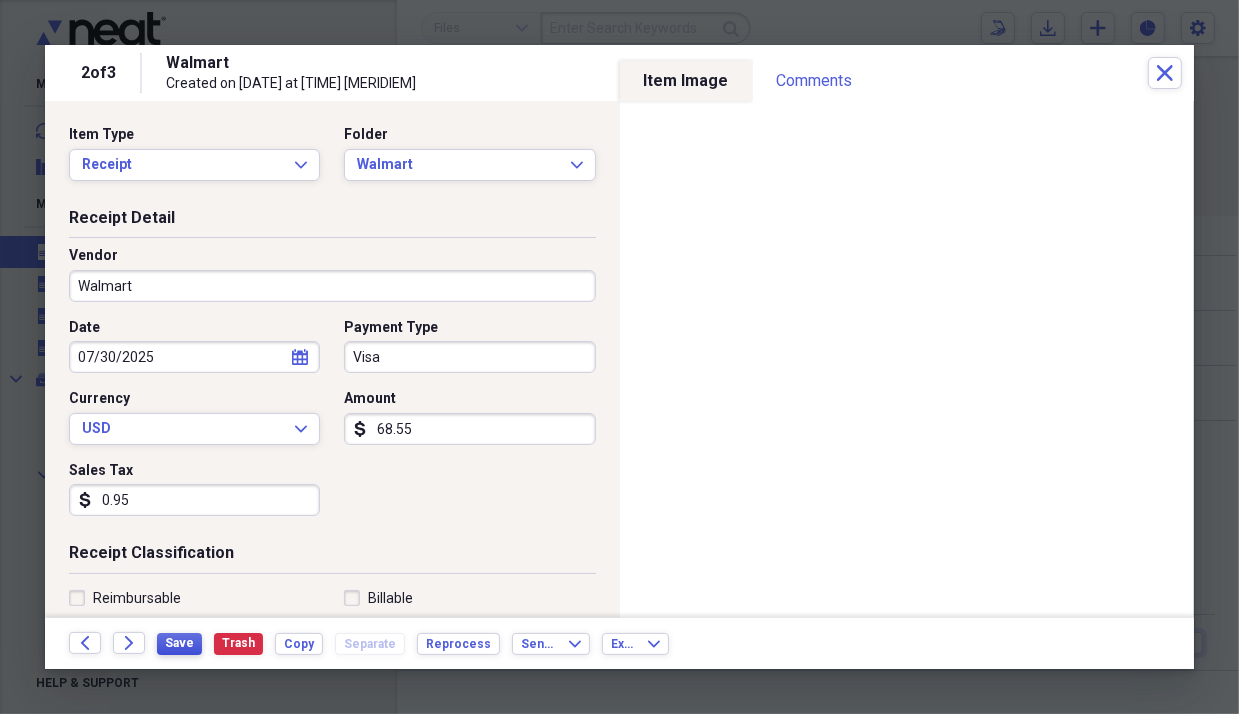 click on "Save" at bounding box center (179, 643) 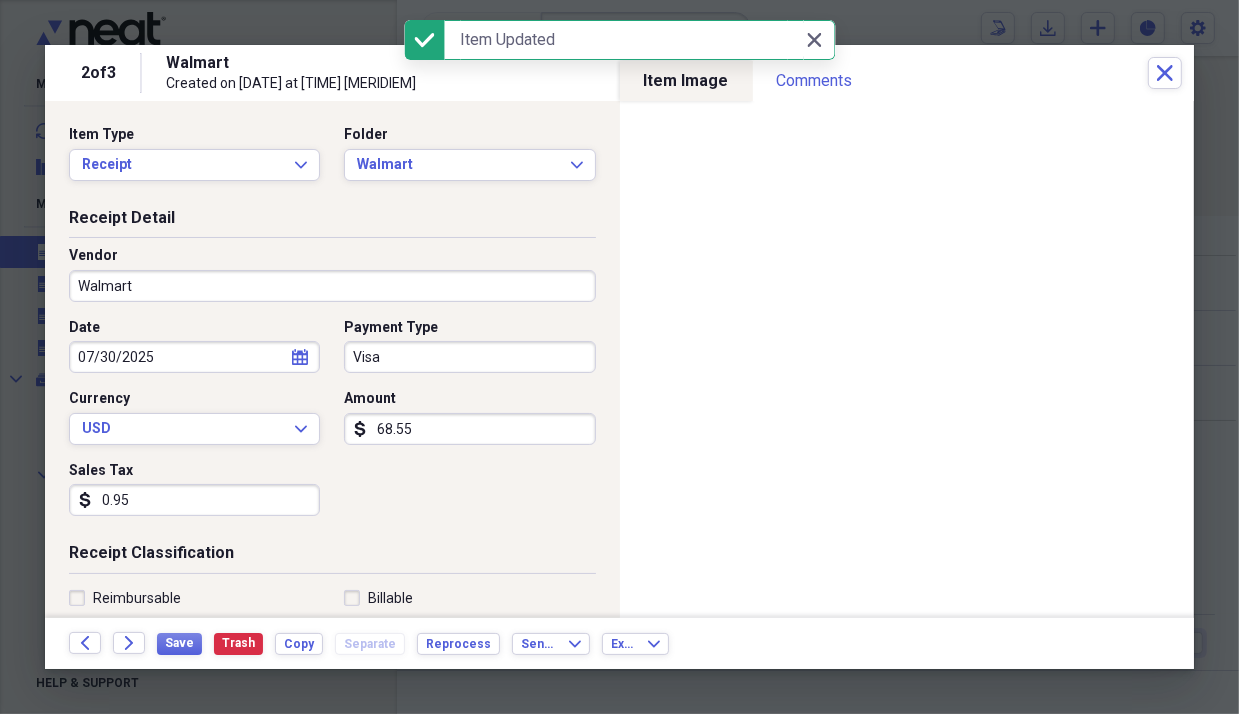 click on "Back Forward" at bounding box center [113, 643] 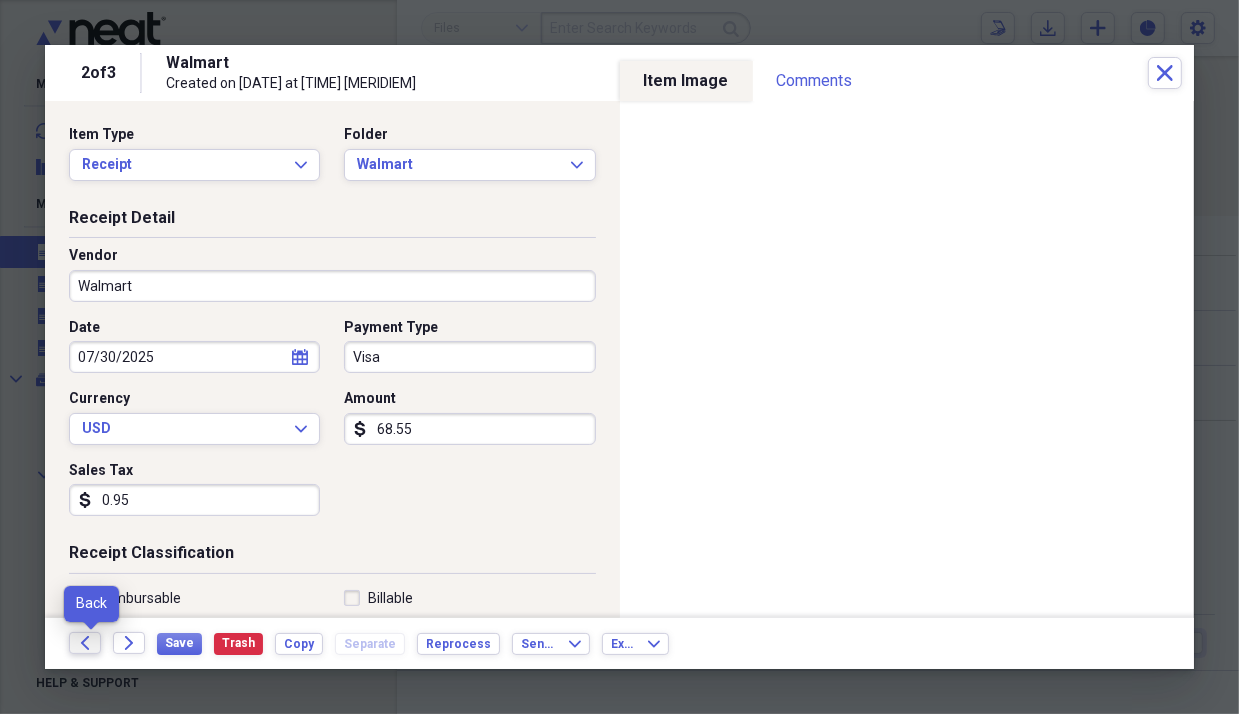 click 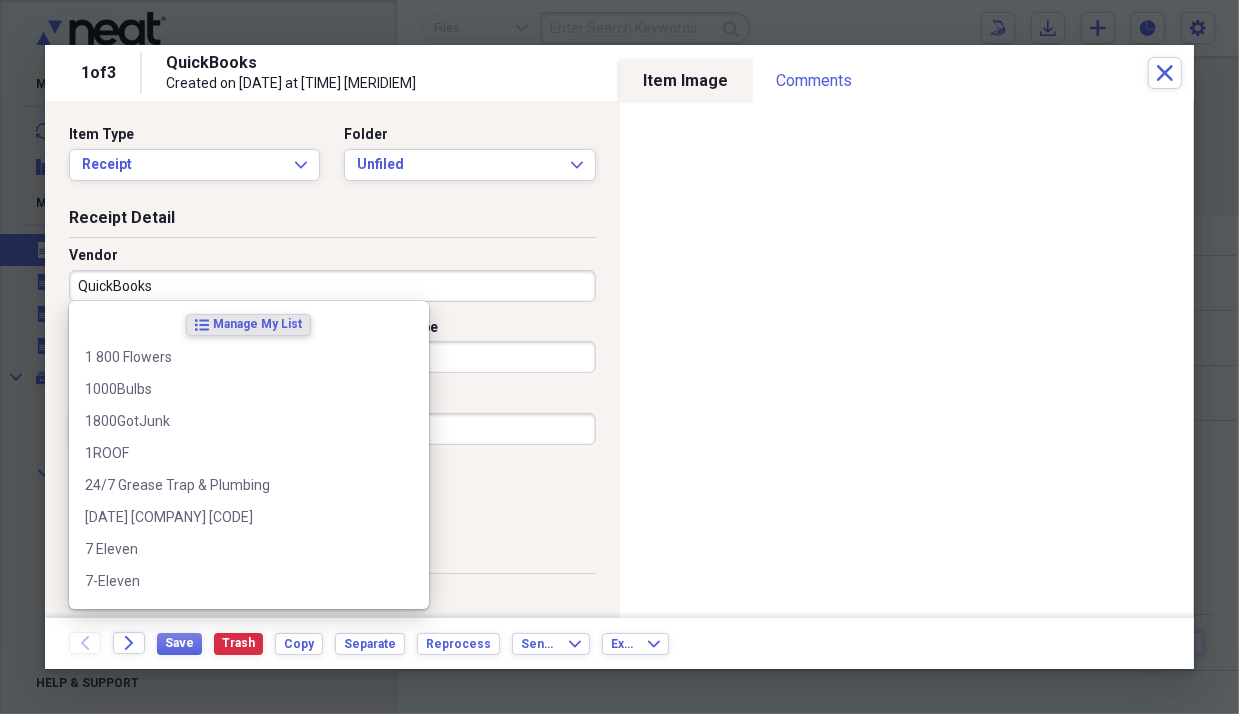 click on "QuickBooks" at bounding box center (332, 286) 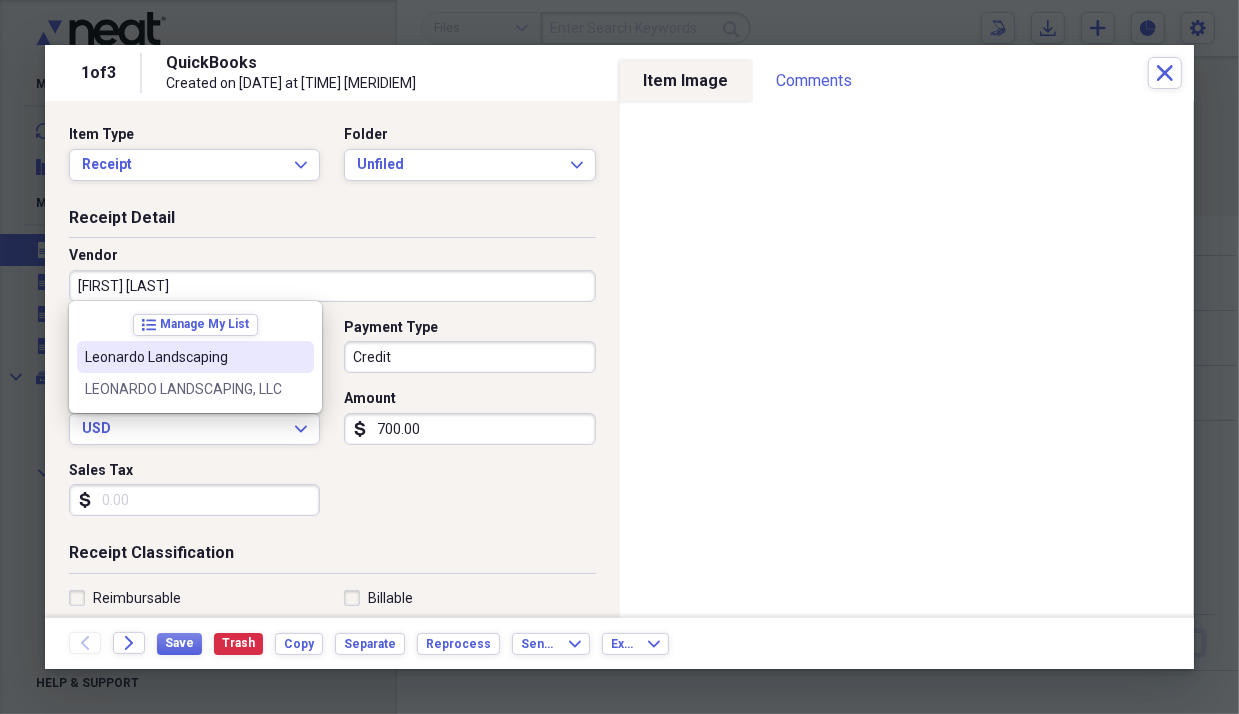 click on "Leonardo Landscaping" at bounding box center [183, 357] 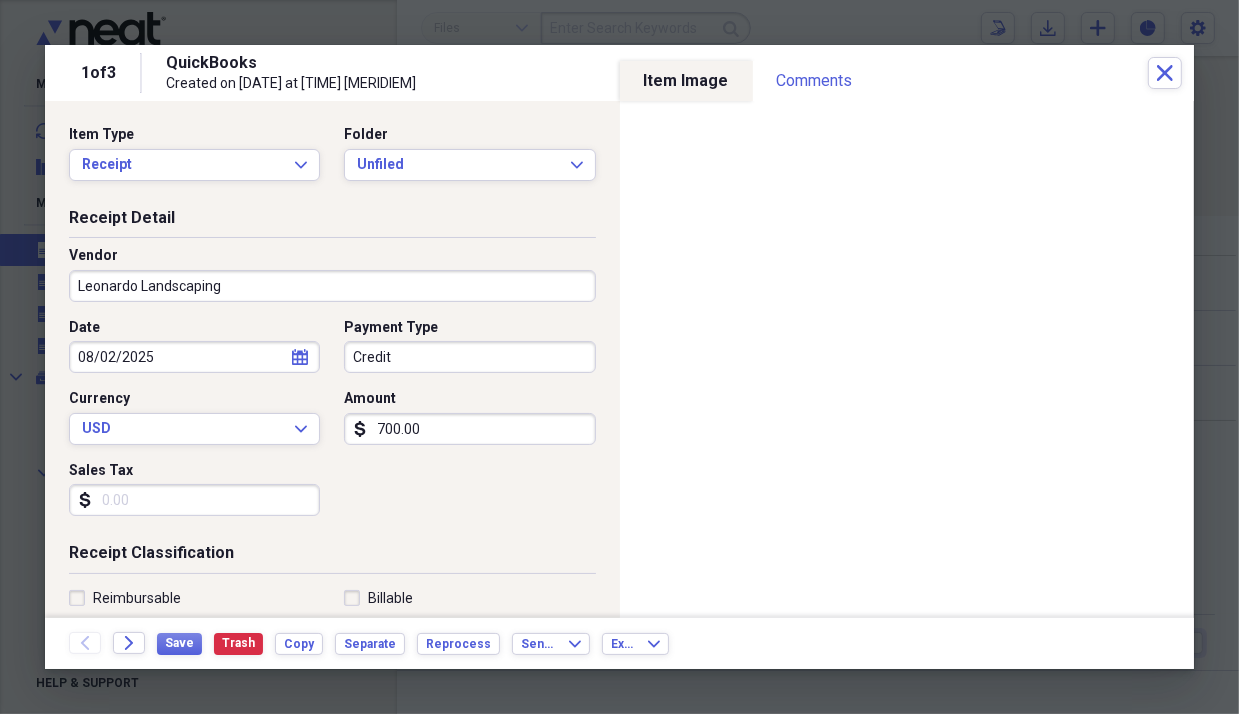 type on "Utilities" 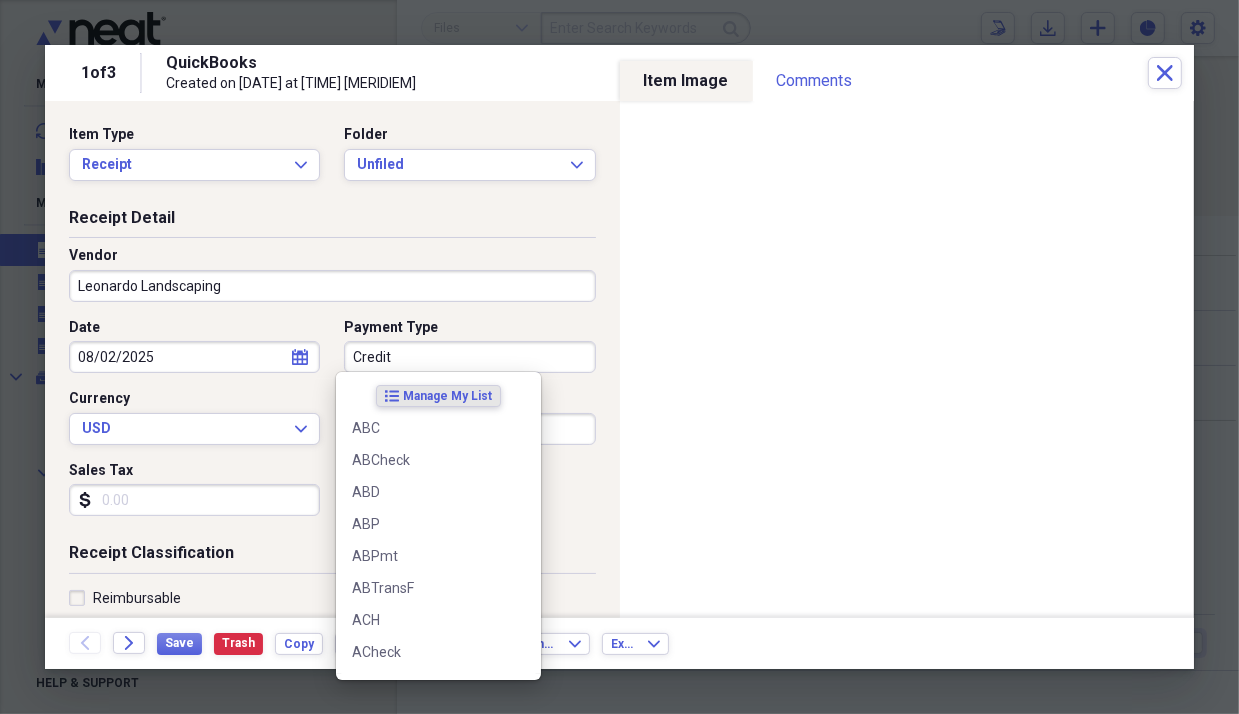 click on "Credit" at bounding box center [469, 357] 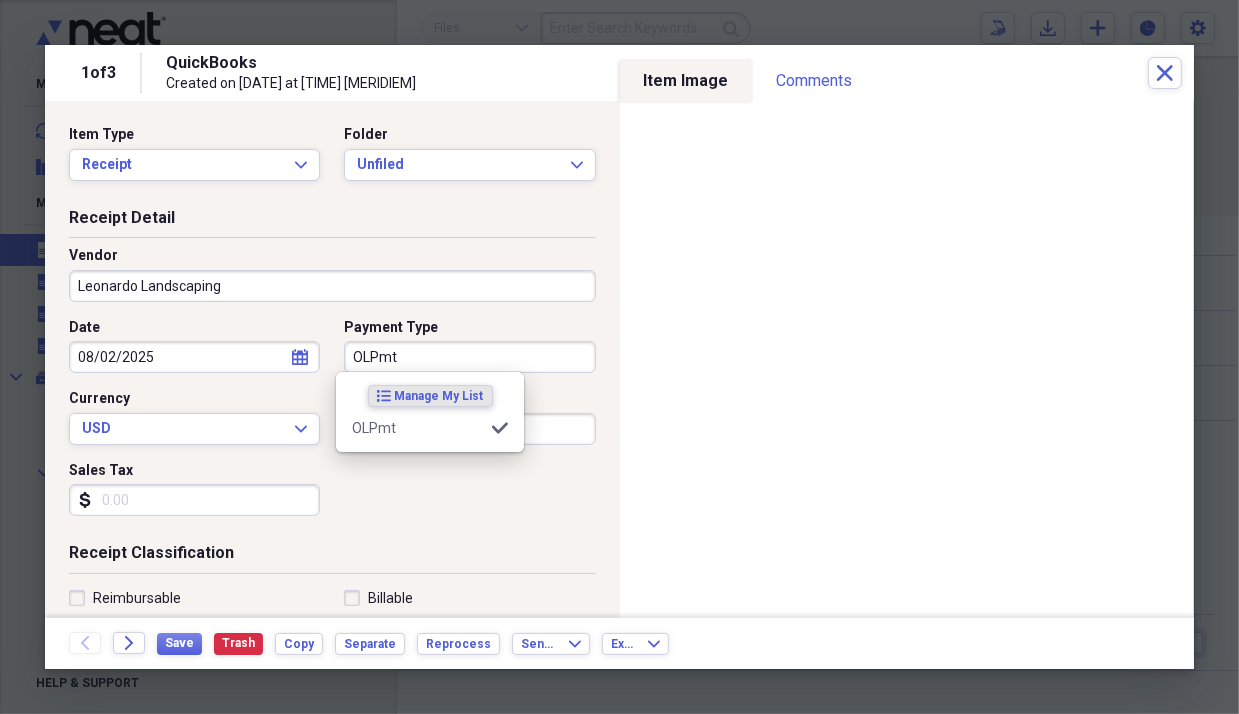 type on "OLPmt" 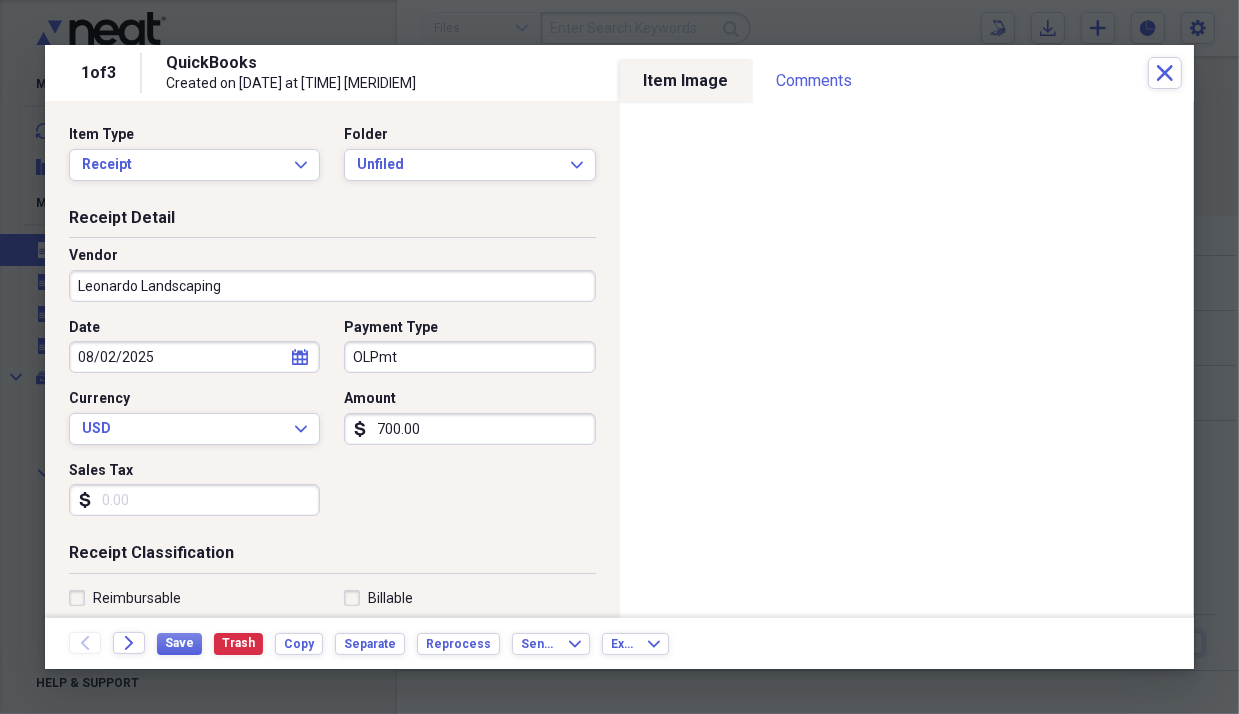 click on "Date 08/02/2025 calendar Calendar Payment Type OLPmt Currency USD Expand Amount dollar-sign 700.00 Sales Tax dollar-sign" at bounding box center [332, 425] 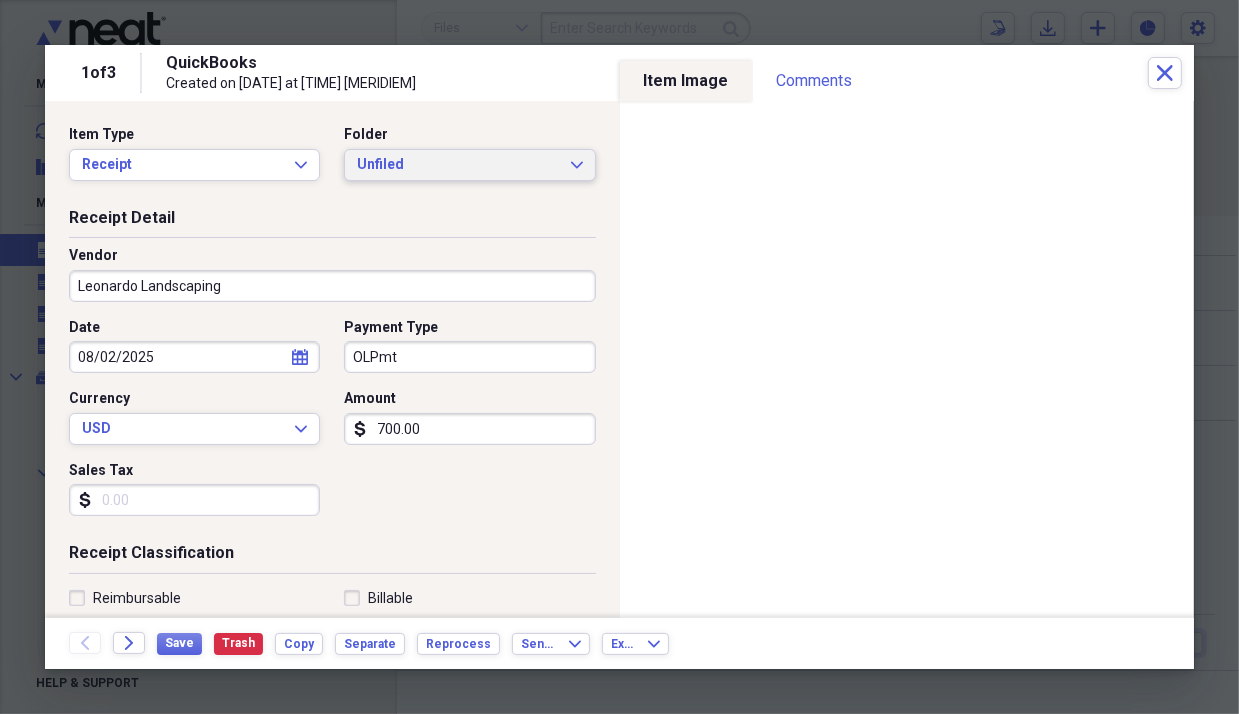 click on "Unfiled" at bounding box center (457, 165) 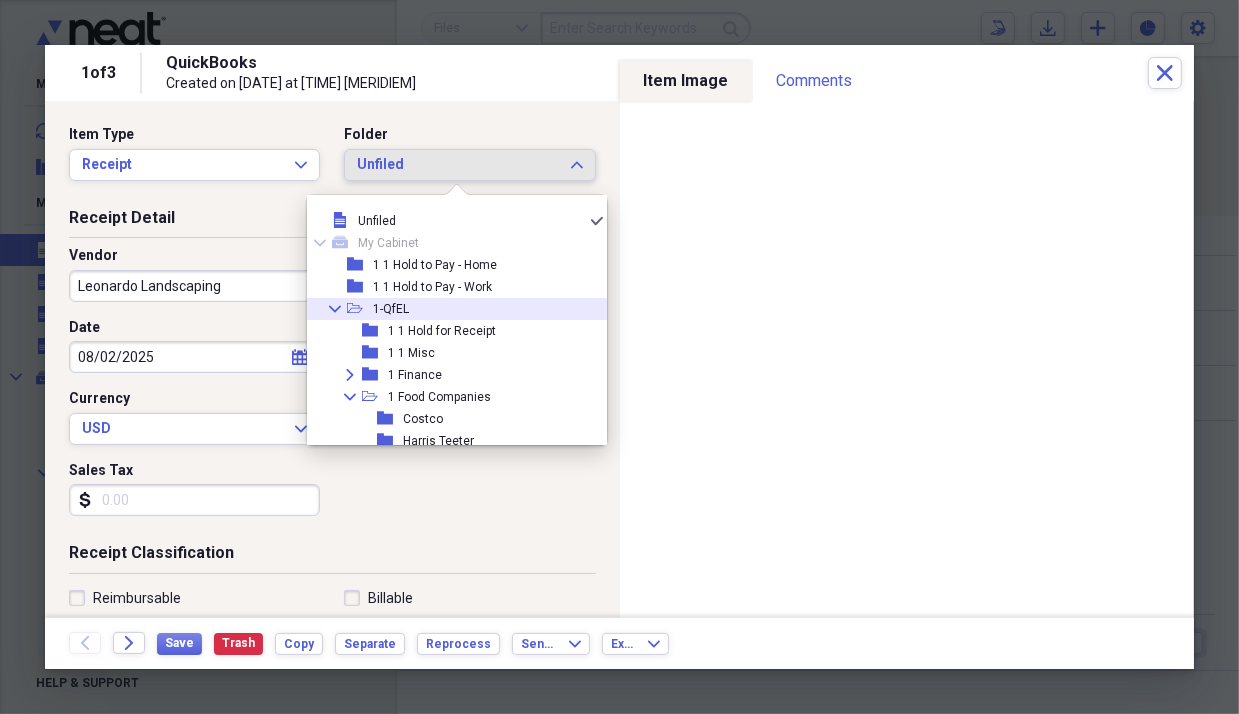 click on "Collapse" 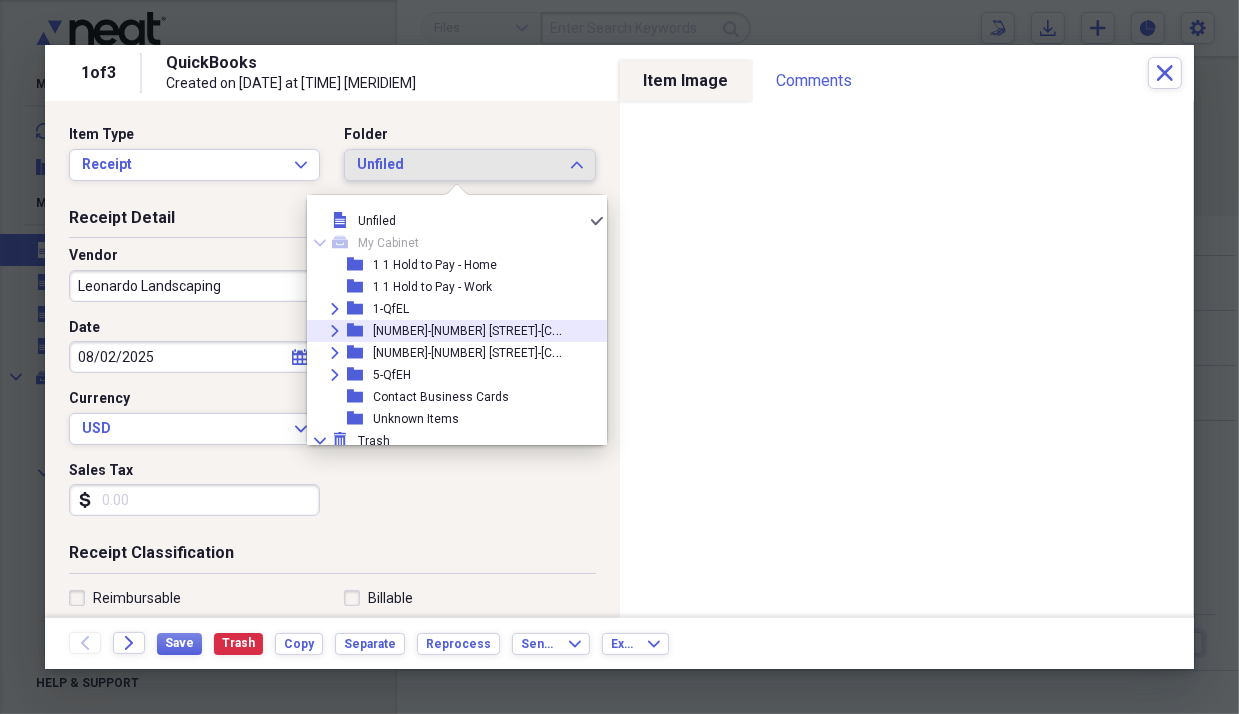 click 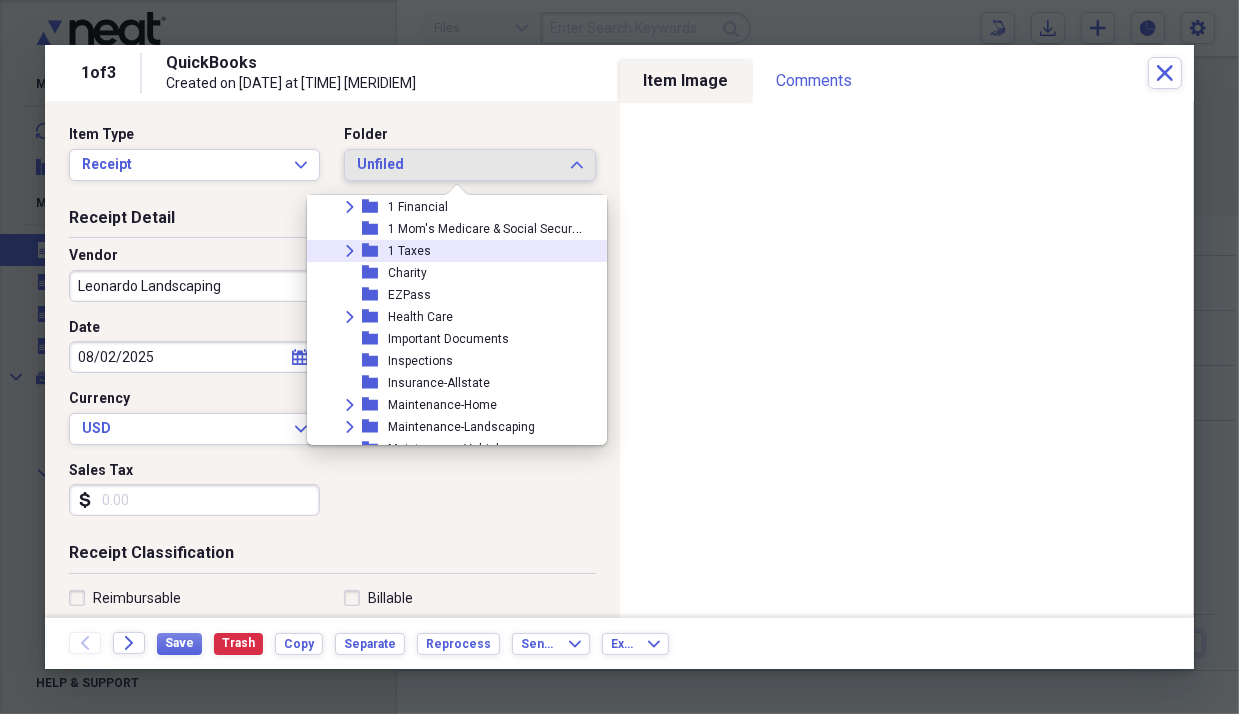 scroll, scrollTop: 199, scrollLeft: 0, axis: vertical 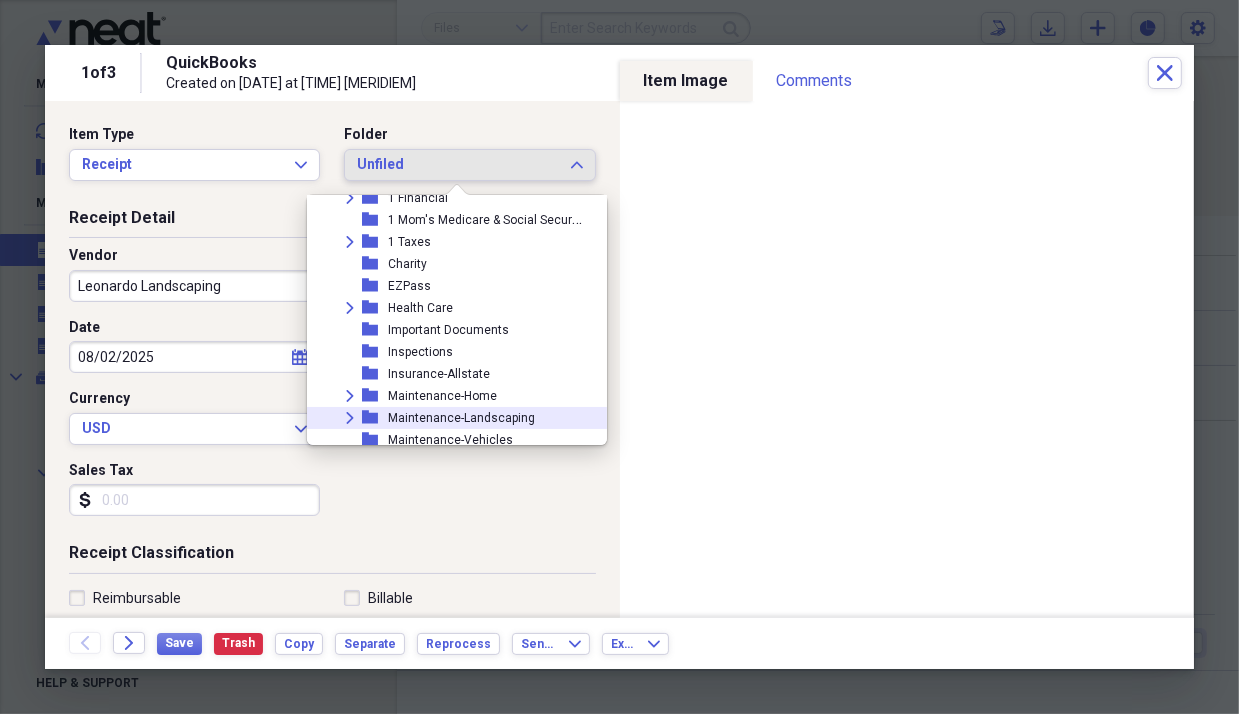 click on "Expand" 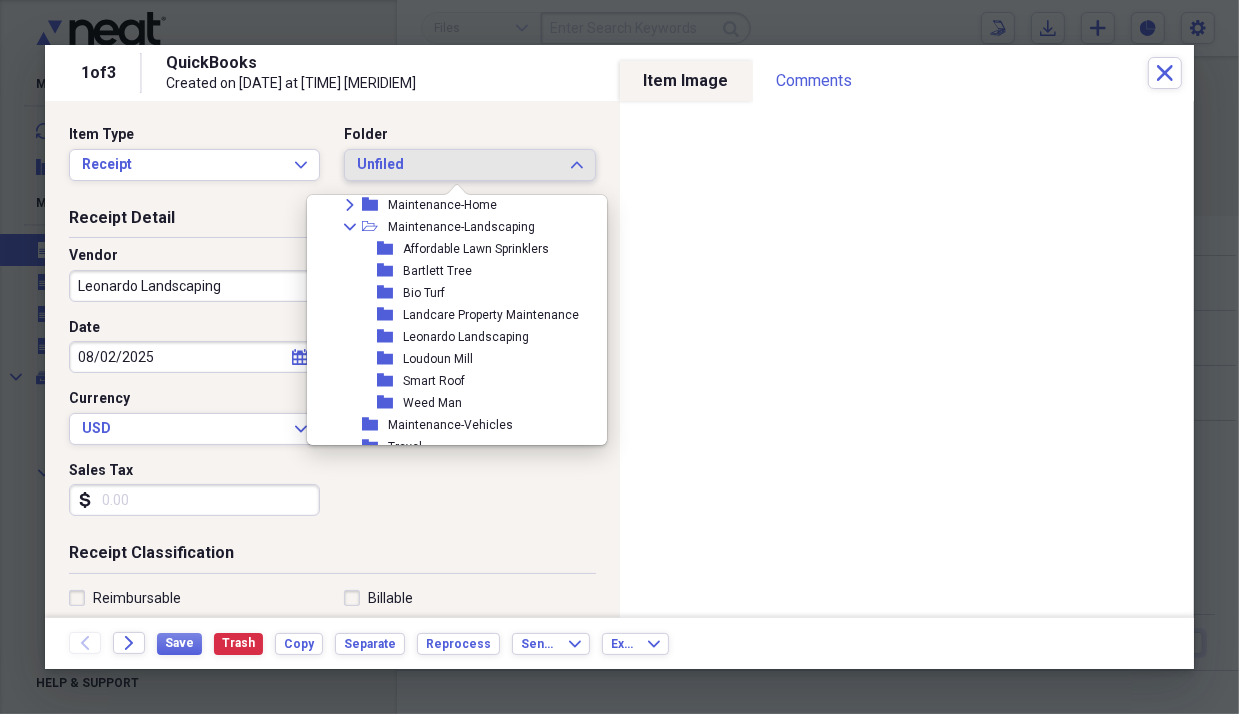 scroll, scrollTop: 399, scrollLeft: 0, axis: vertical 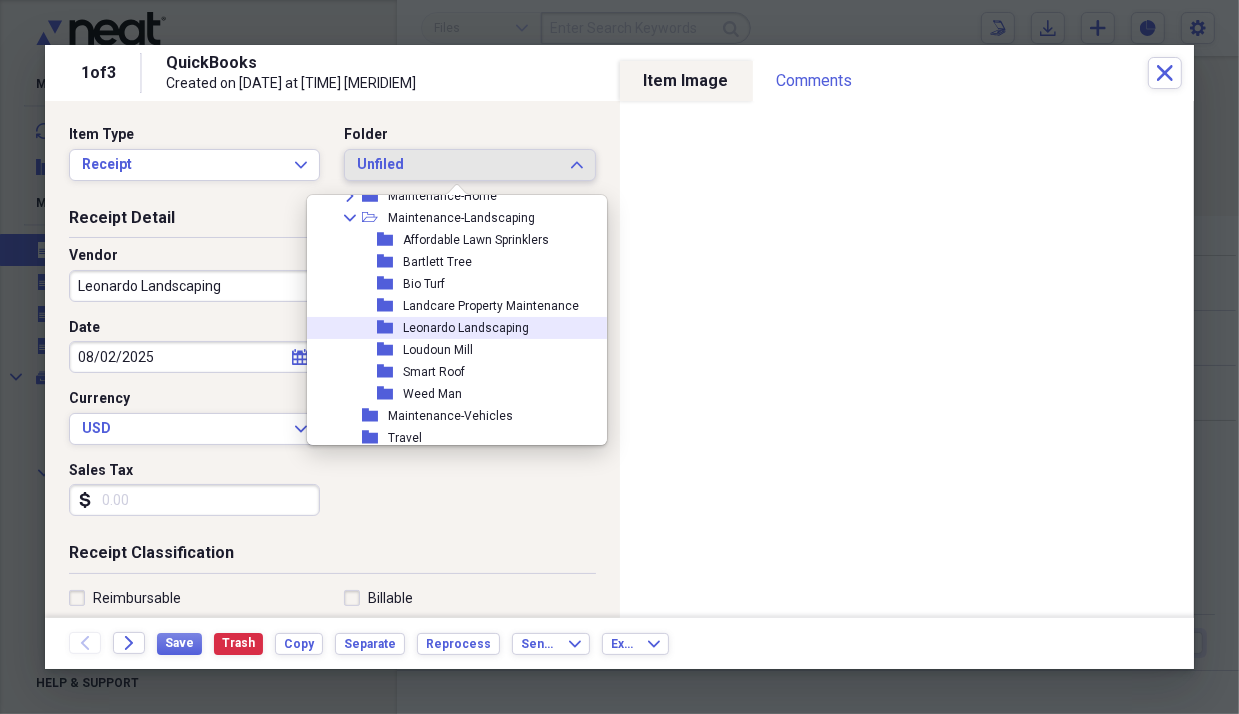 click on "Leonardo Landscaping" at bounding box center [466, 328] 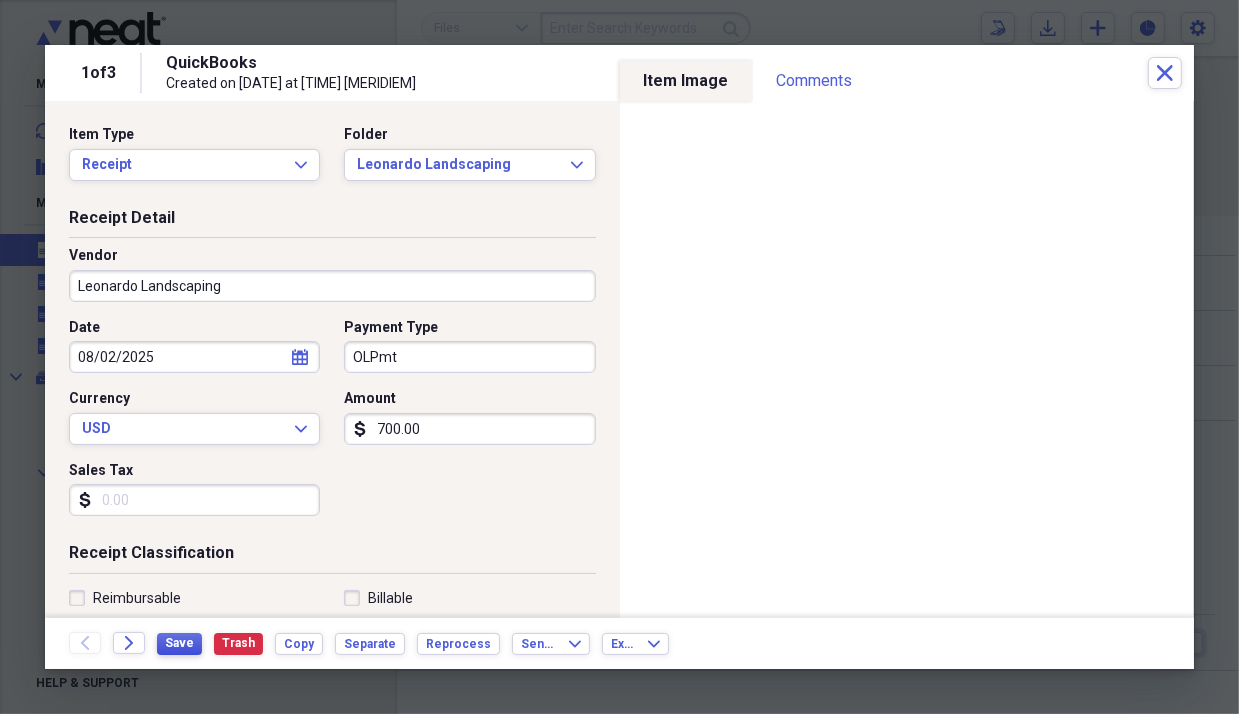 click on "Save" at bounding box center [179, 643] 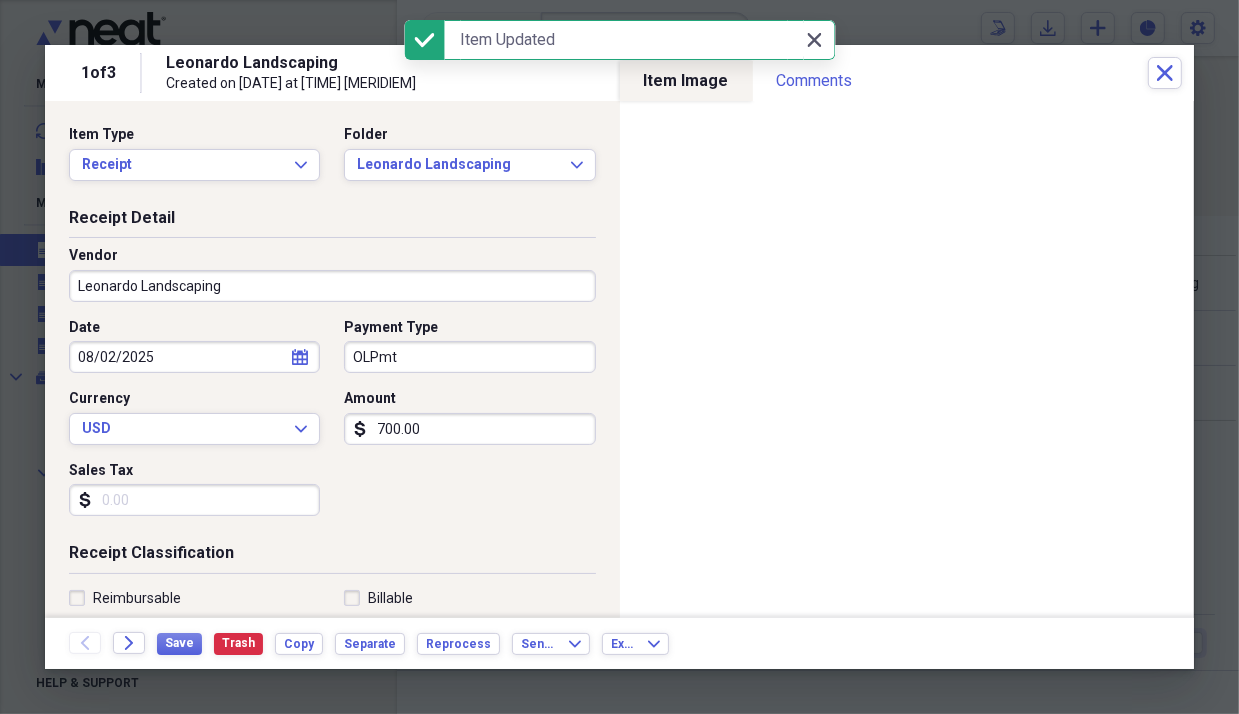 click on "Close" 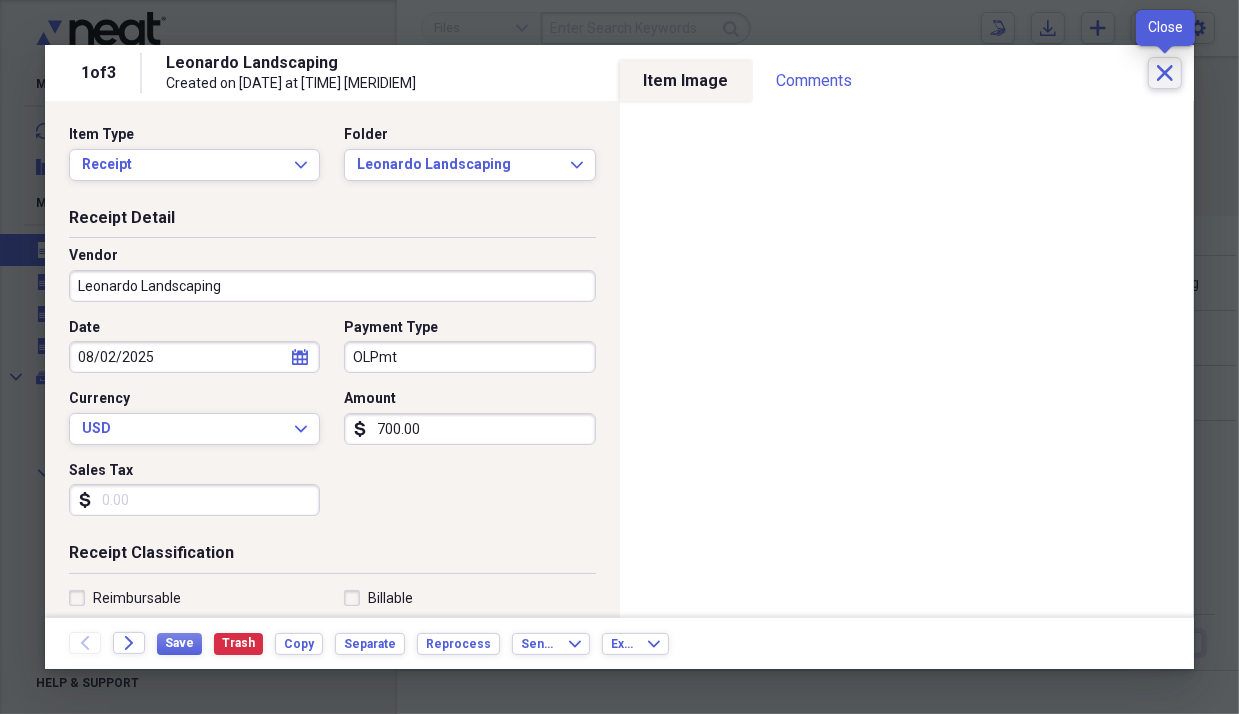click on "Close" 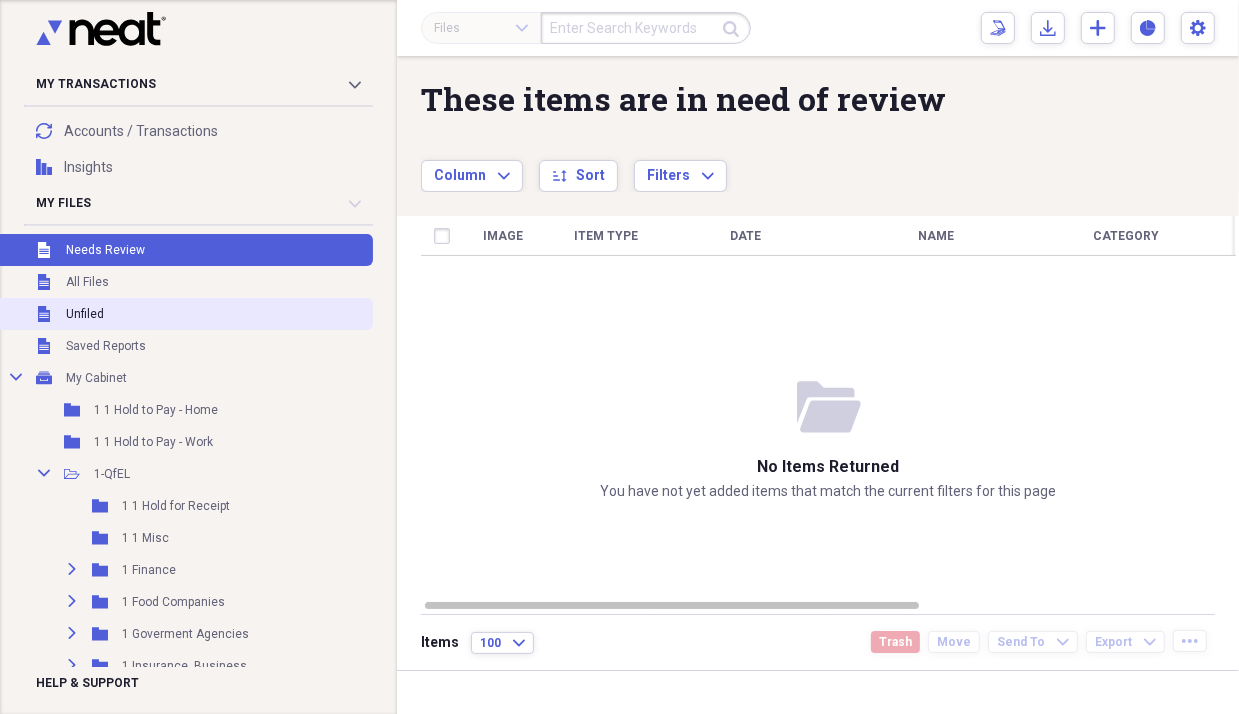 click on "Unfiled" at bounding box center (85, 314) 